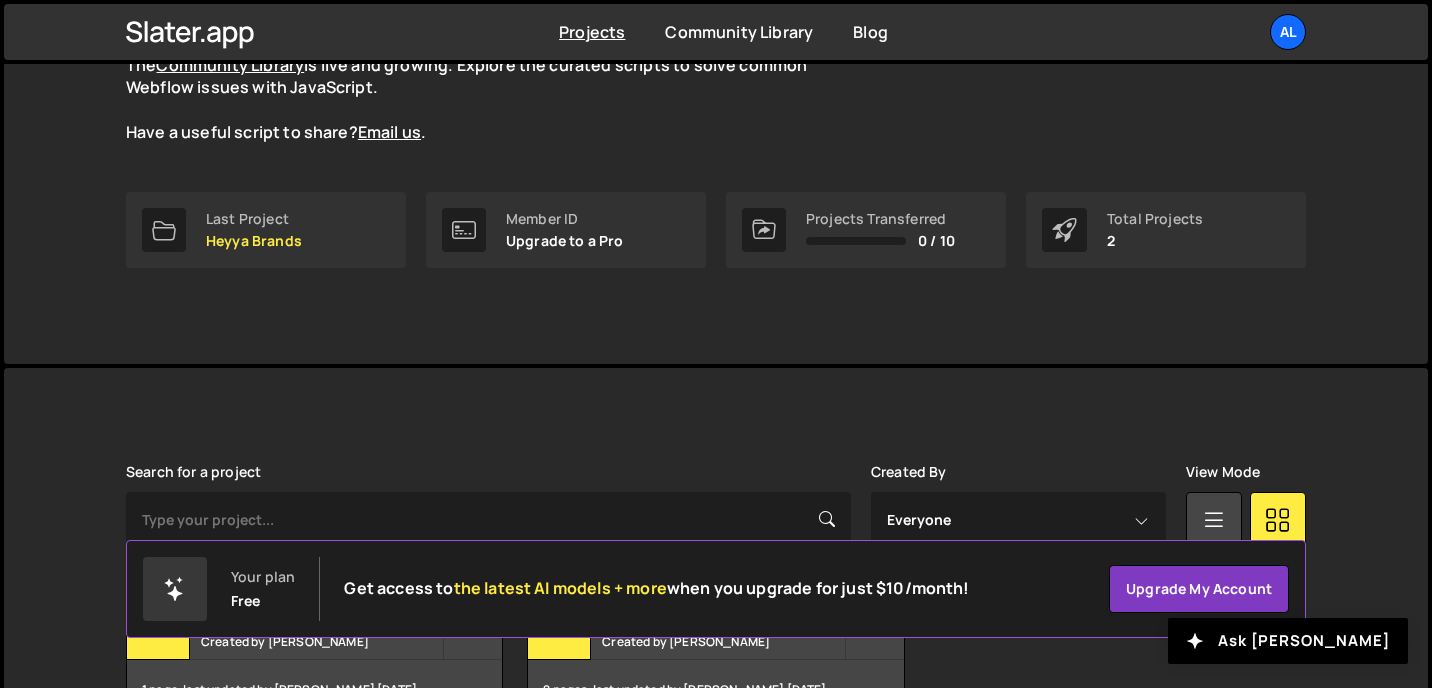 scroll, scrollTop: 341, scrollLeft: 0, axis: vertical 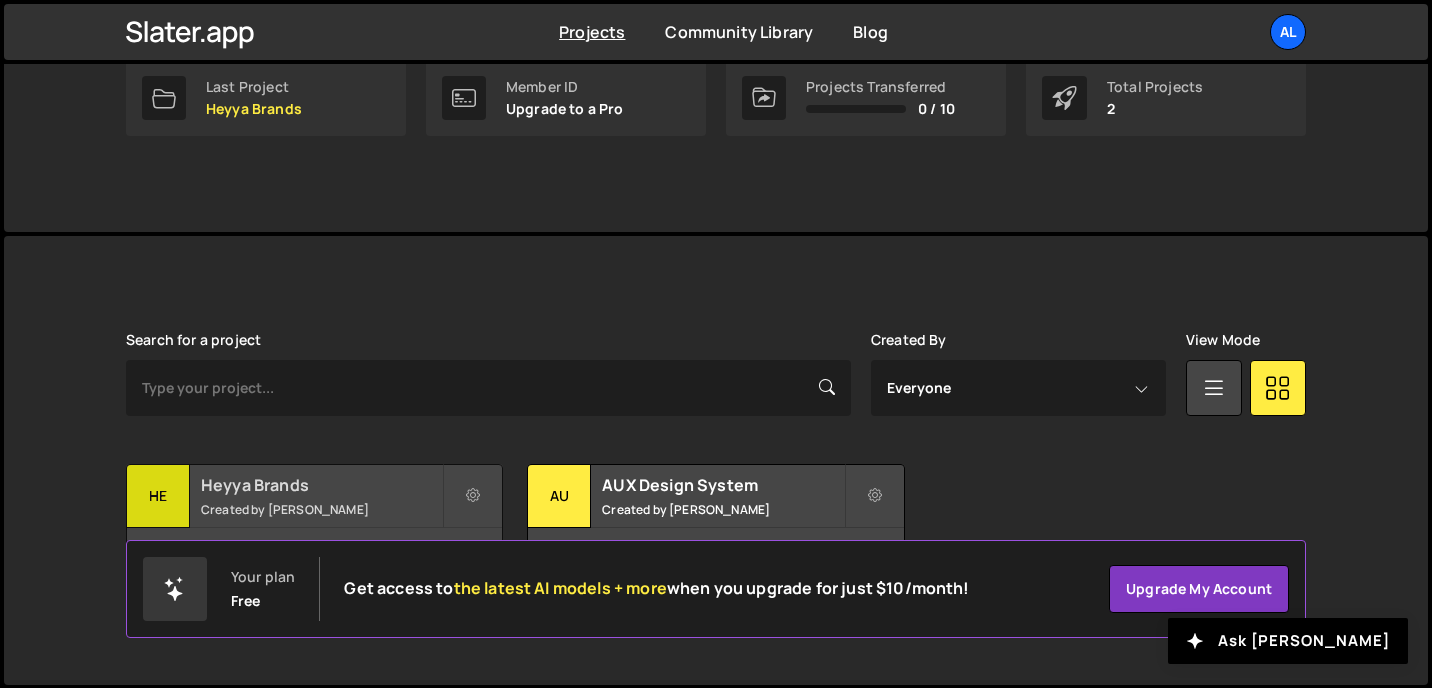 click on "He" at bounding box center [158, 496] 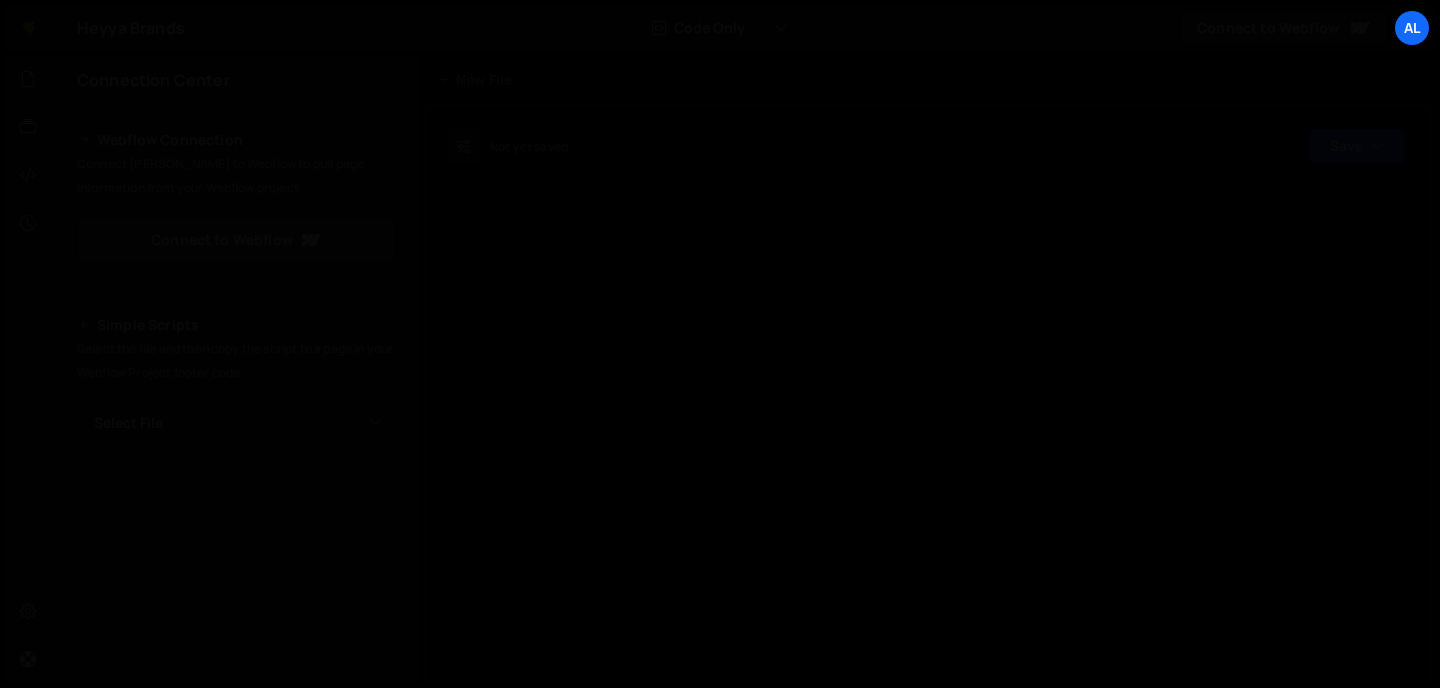 scroll, scrollTop: 0, scrollLeft: 0, axis: both 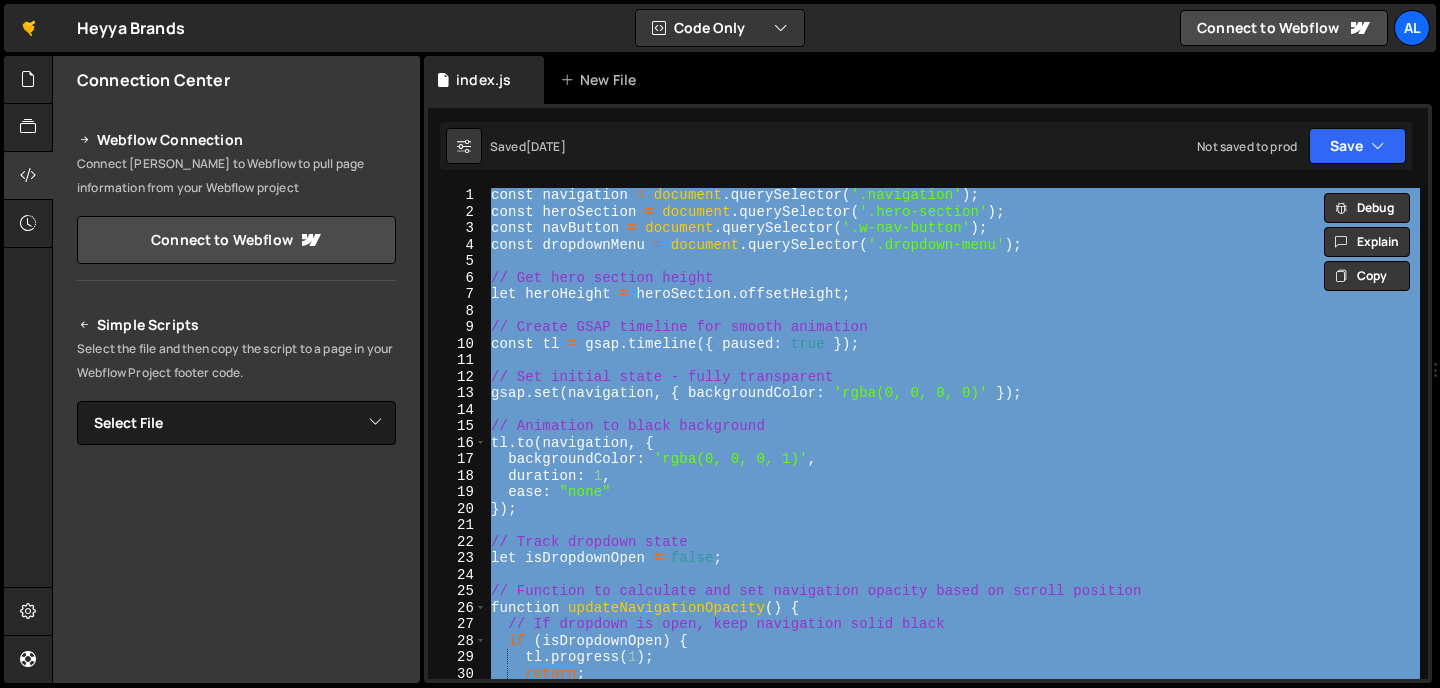 paste 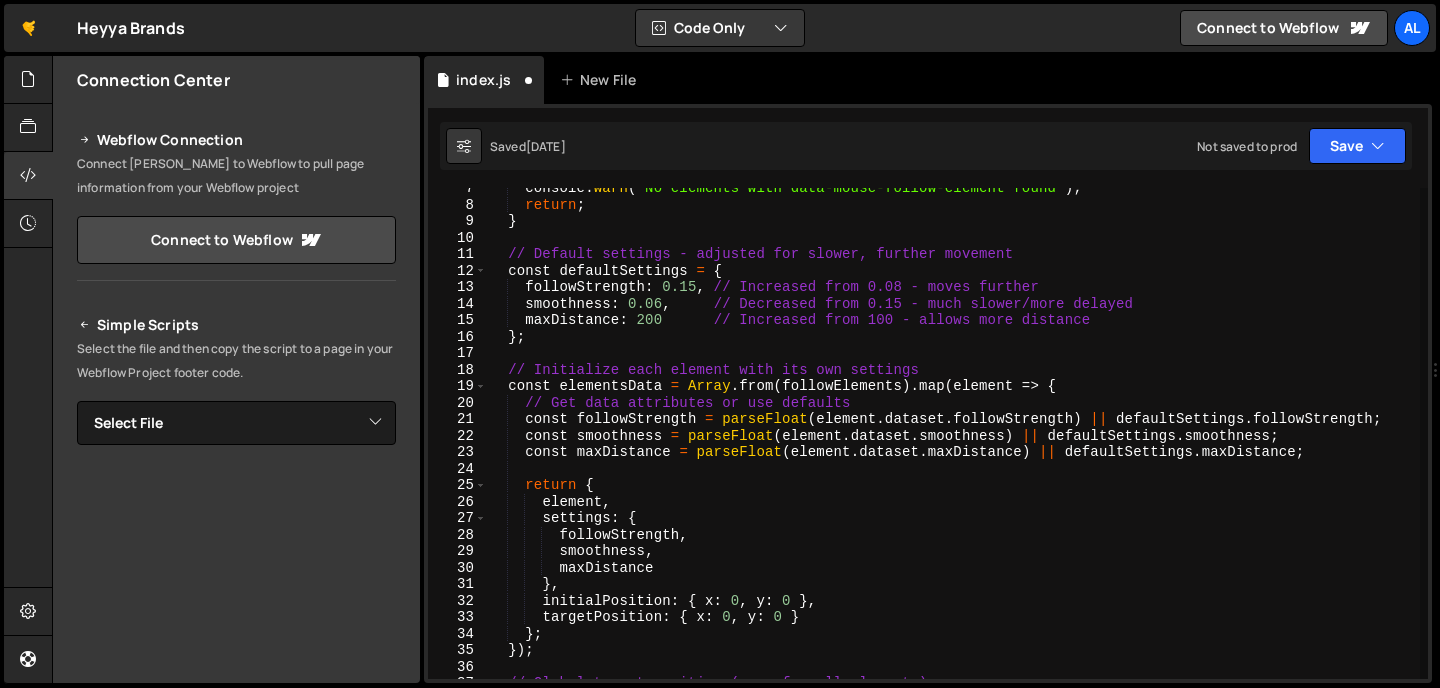 scroll, scrollTop: 0, scrollLeft: 0, axis: both 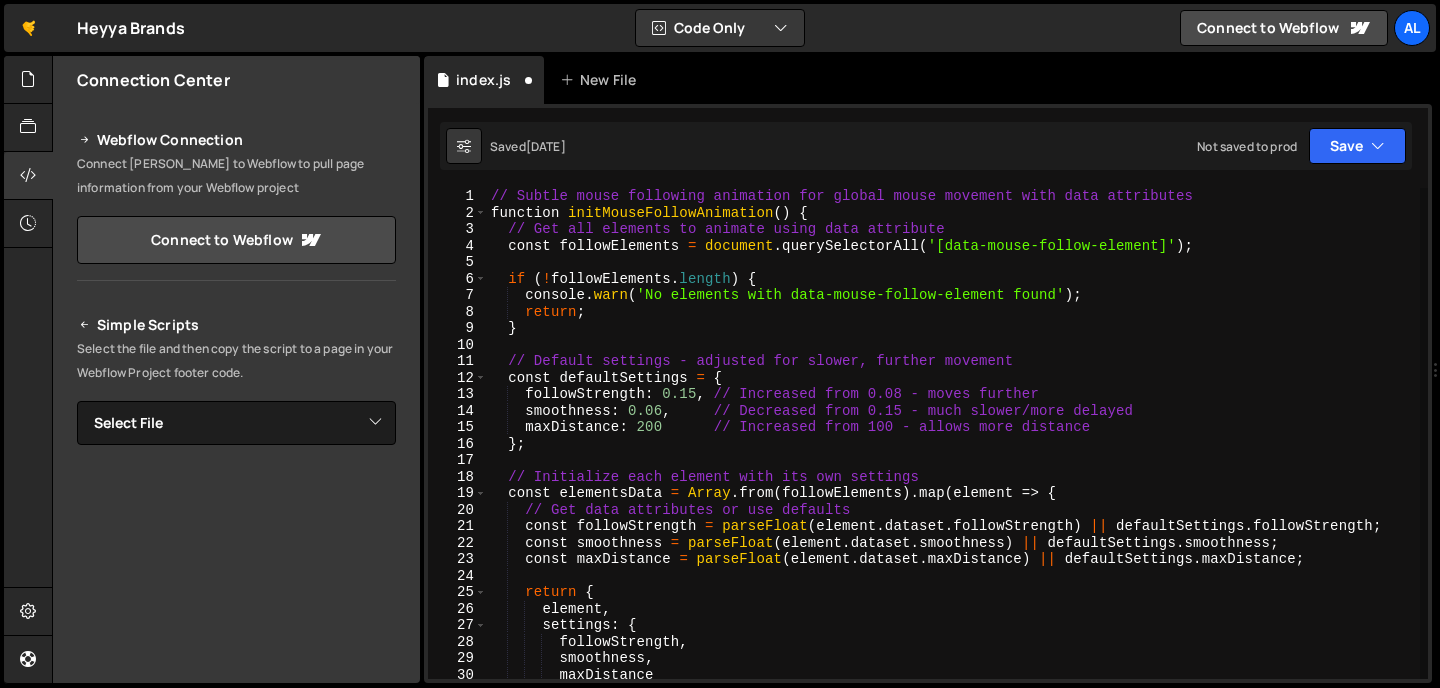 type on "}" 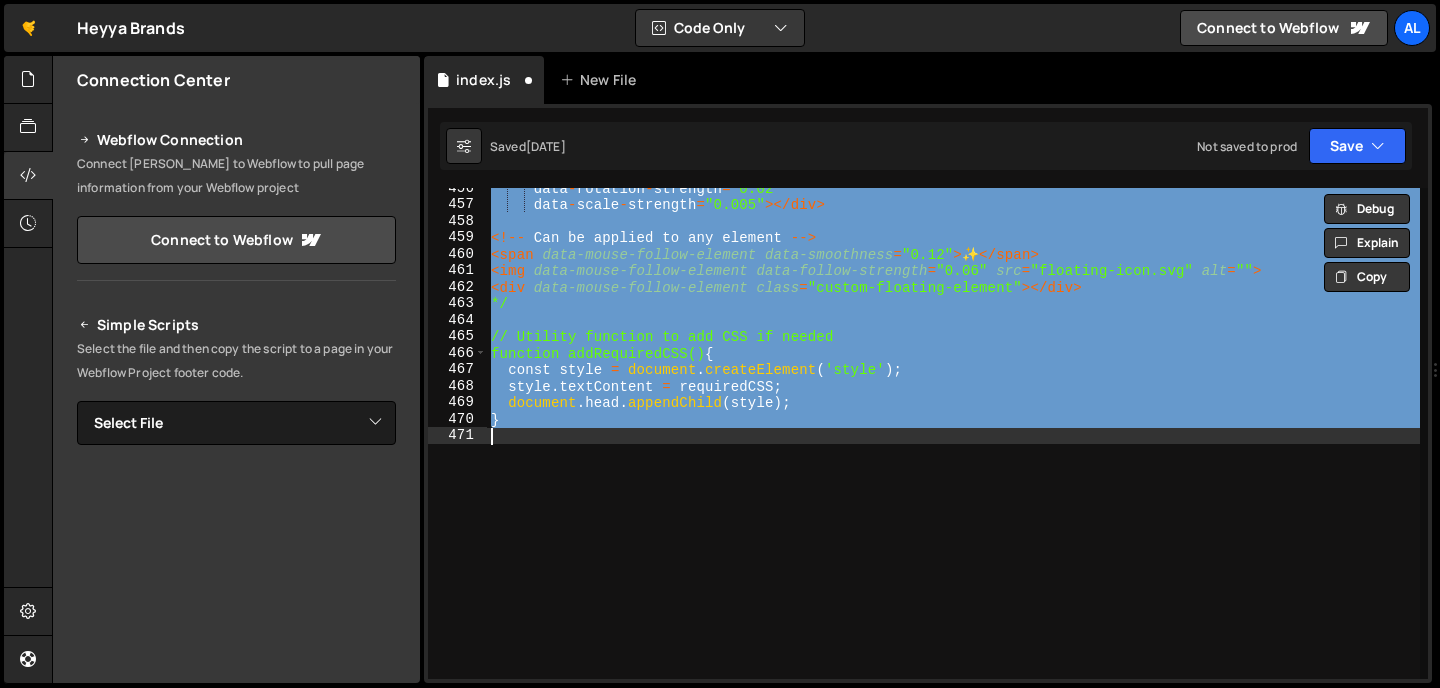 type 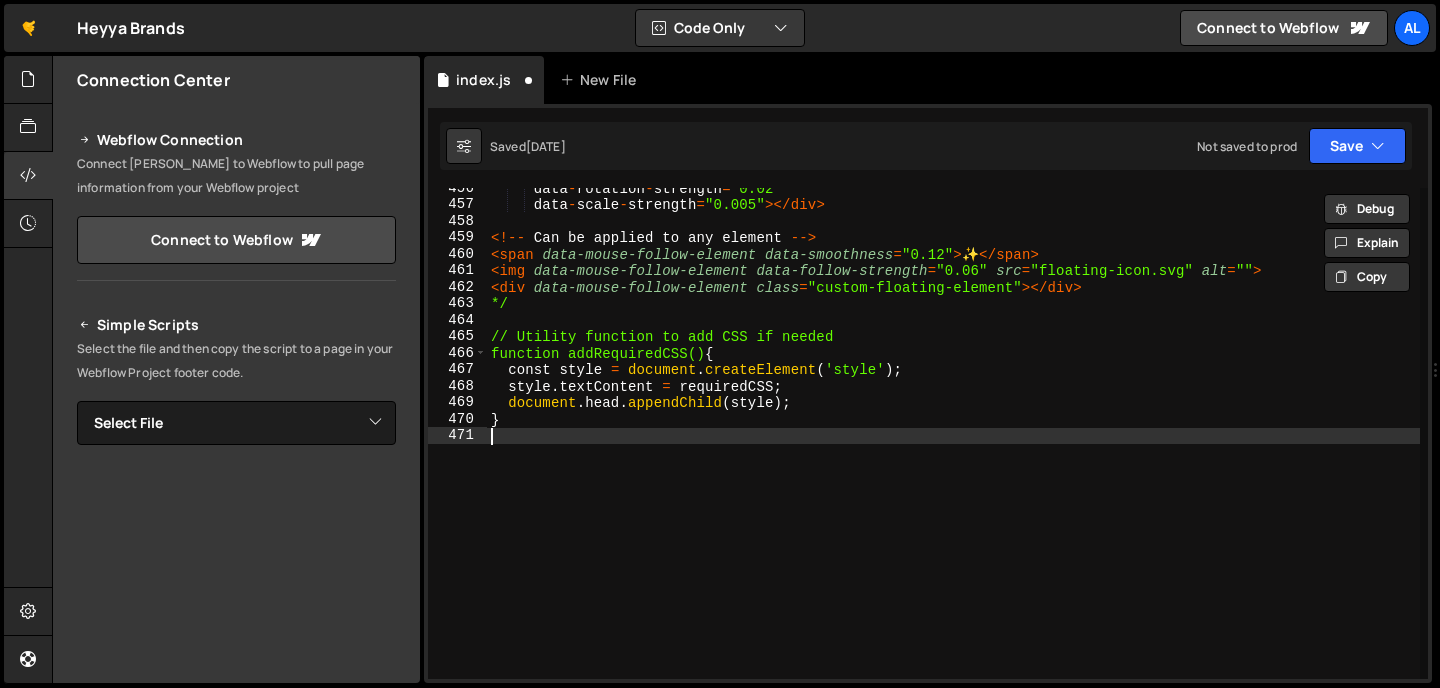 click on "data - rotation - strength = "0.02"         data - scale - strength = "0.005" > </ div > <!--   Can   be   applied   to   any   element   --> < span   data-mouse-follow-element   data-smoothness = "0.12" > ✨ </ span > < img   data-mouse-follow-element   data-follow-strength = "0.06"   src = "floating-icon.svg"   alt = "" > < div   data-mouse-follow-element   class = "custom-floating-element" > </ div > */ // Utility function to add CSS if needed function addRequiredCSS()  {    const   style   =   document . createElement ( 'style' ) ;    style . textContent   =   requiredCSS ;    document . head . appendChild ( style ) ; }" at bounding box center [953, 442] 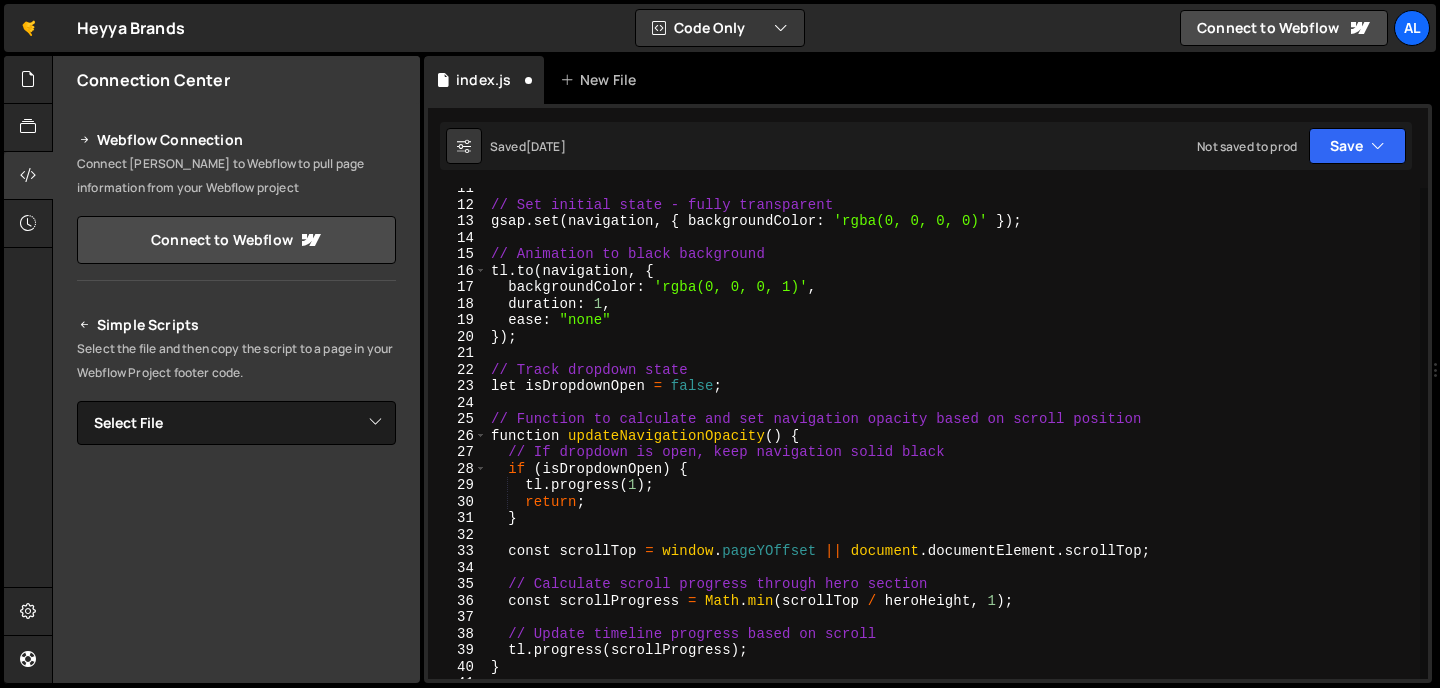 scroll, scrollTop: 0, scrollLeft: 0, axis: both 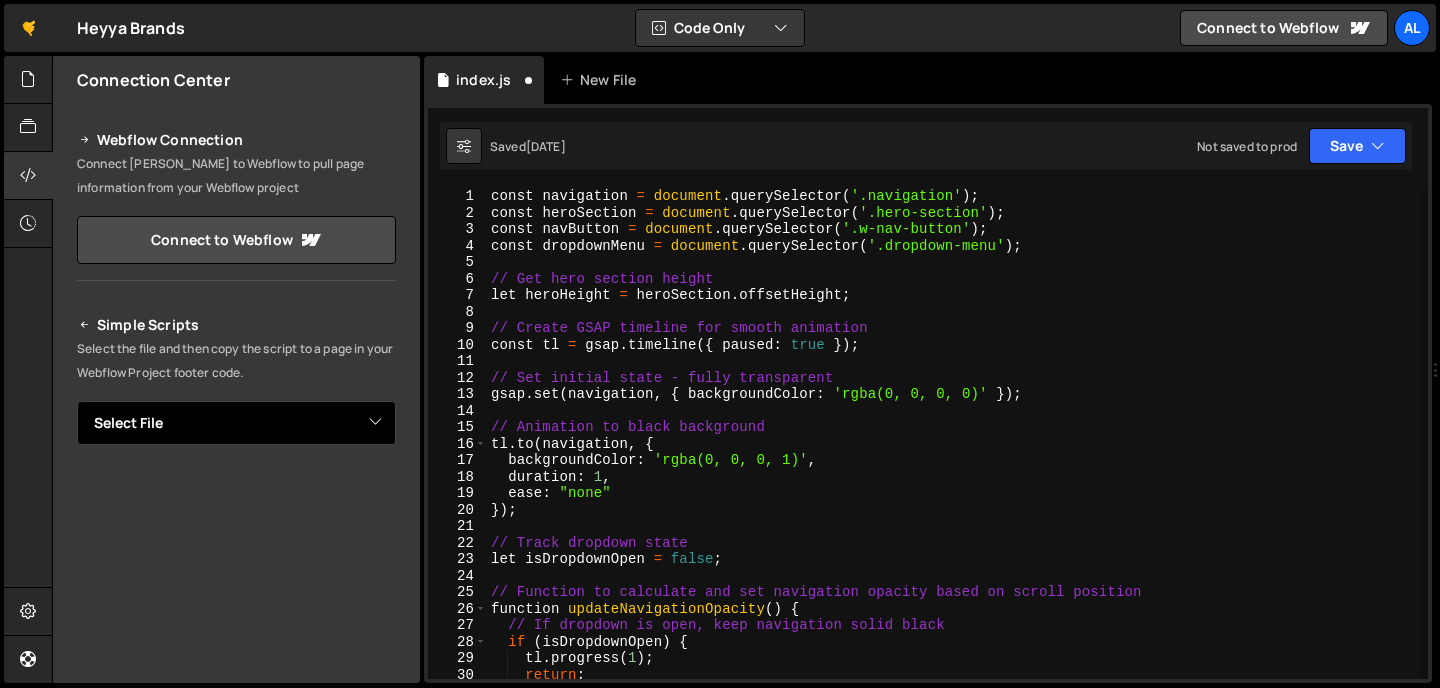 click on "Select File
index.js" at bounding box center [236, 423] 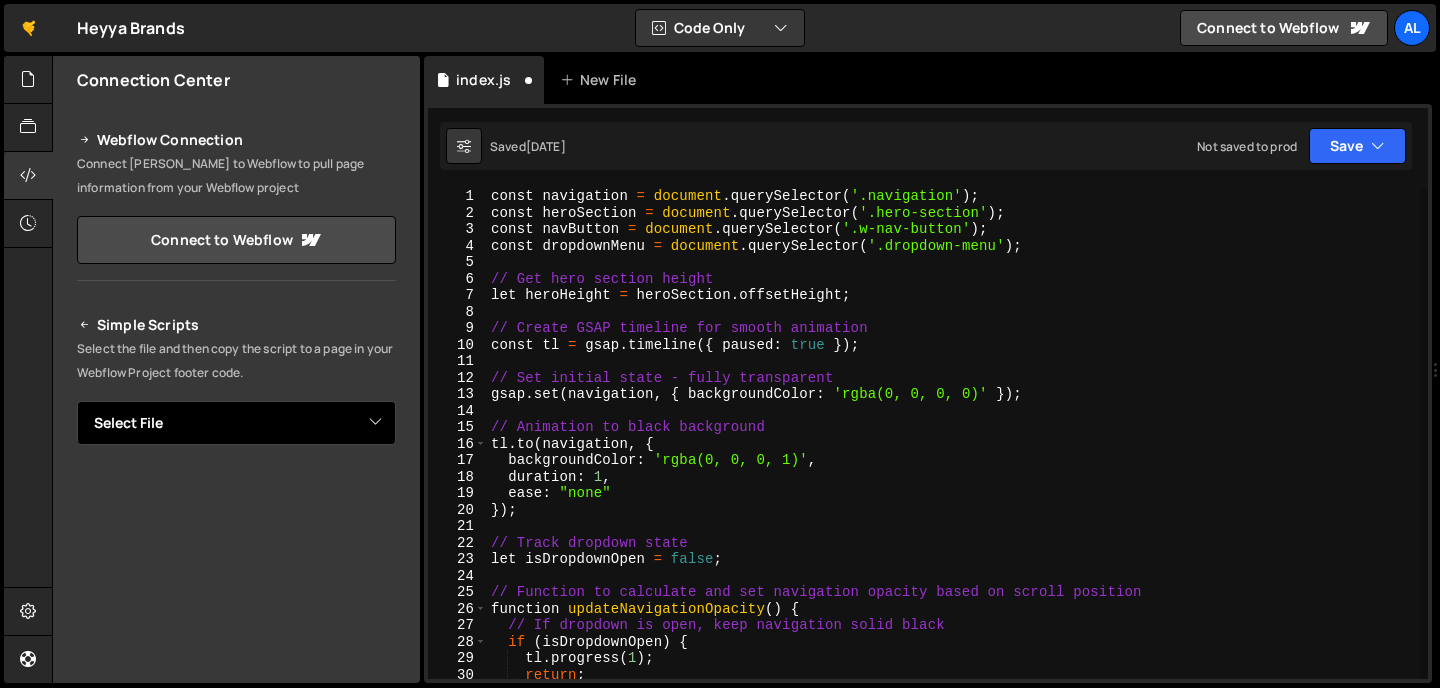 select on "43180" 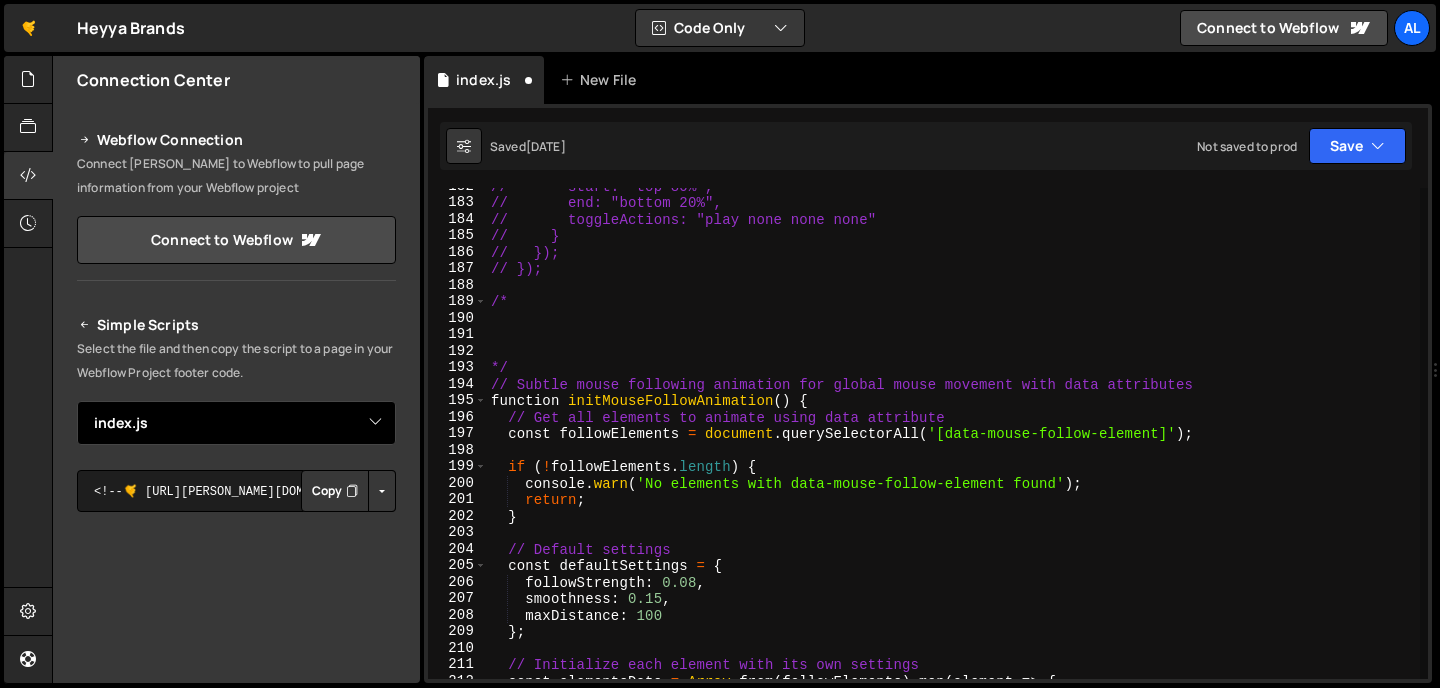 scroll, scrollTop: 3001, scrollLeft: 0, axis: vertical 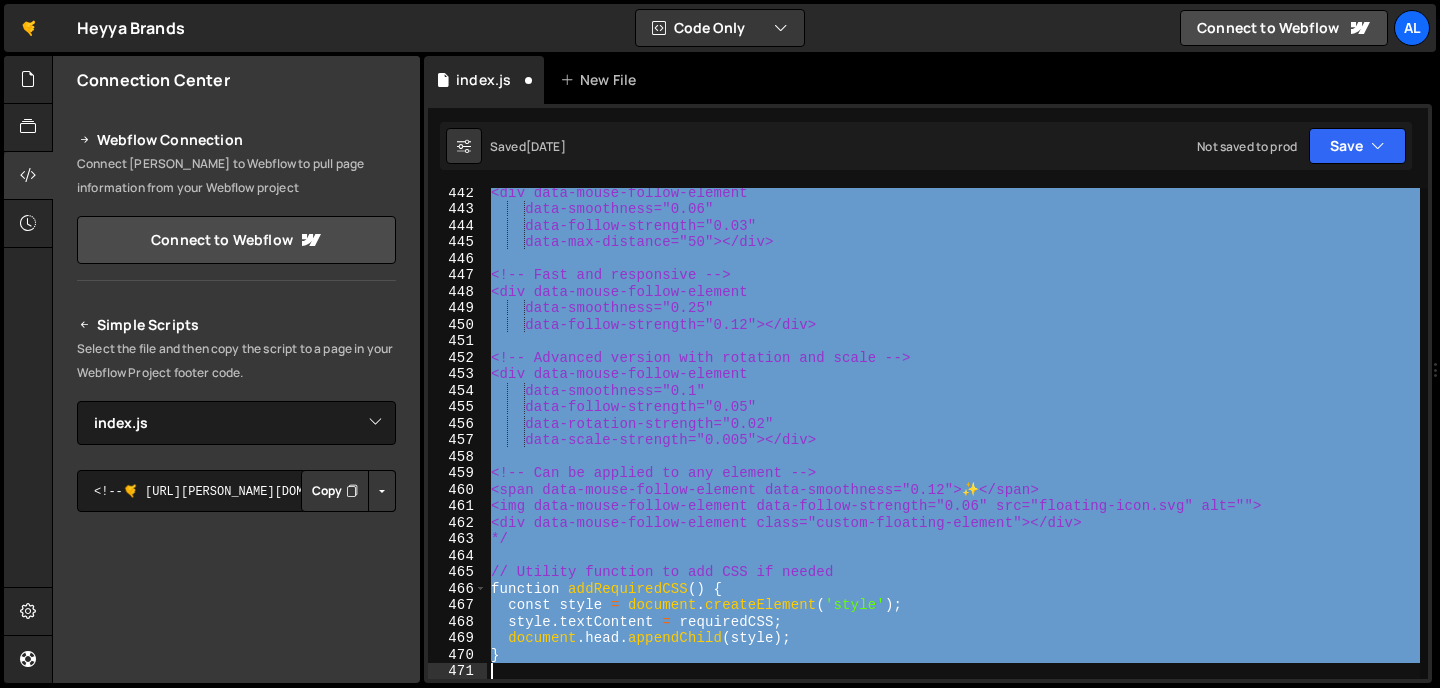 drag, startPoint x: 494, startPoint y: 360, endPoint x: 650, endPoint y: 753, distance: 422.82974 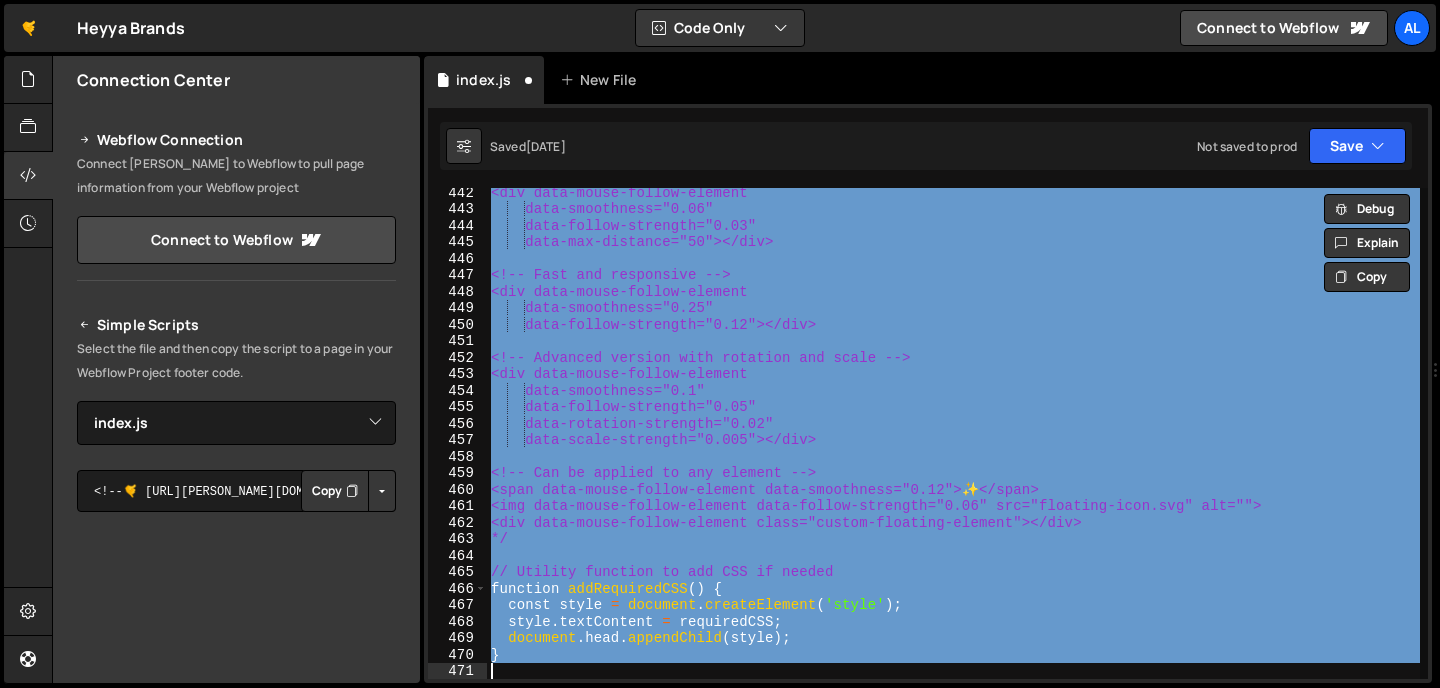 paste 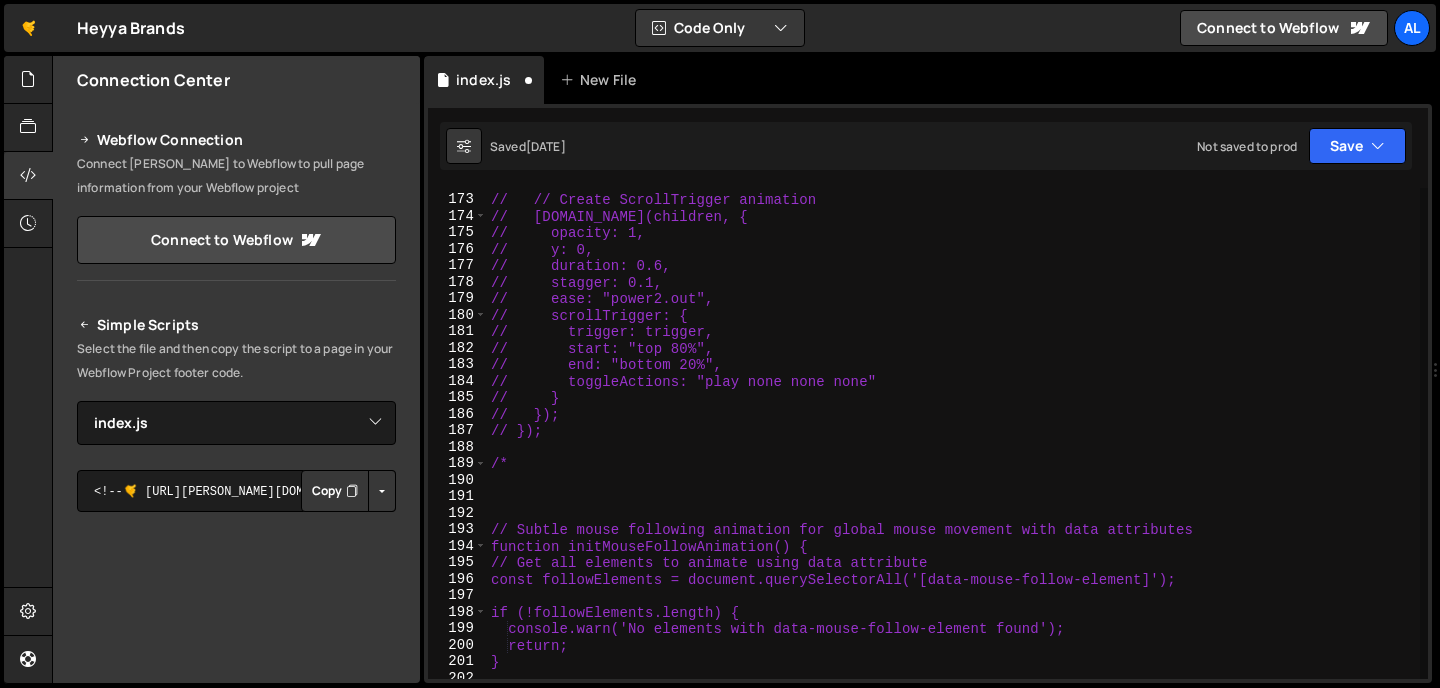 scroll, scrollTop: 2835, scrollLeft: 0, axis: vertical 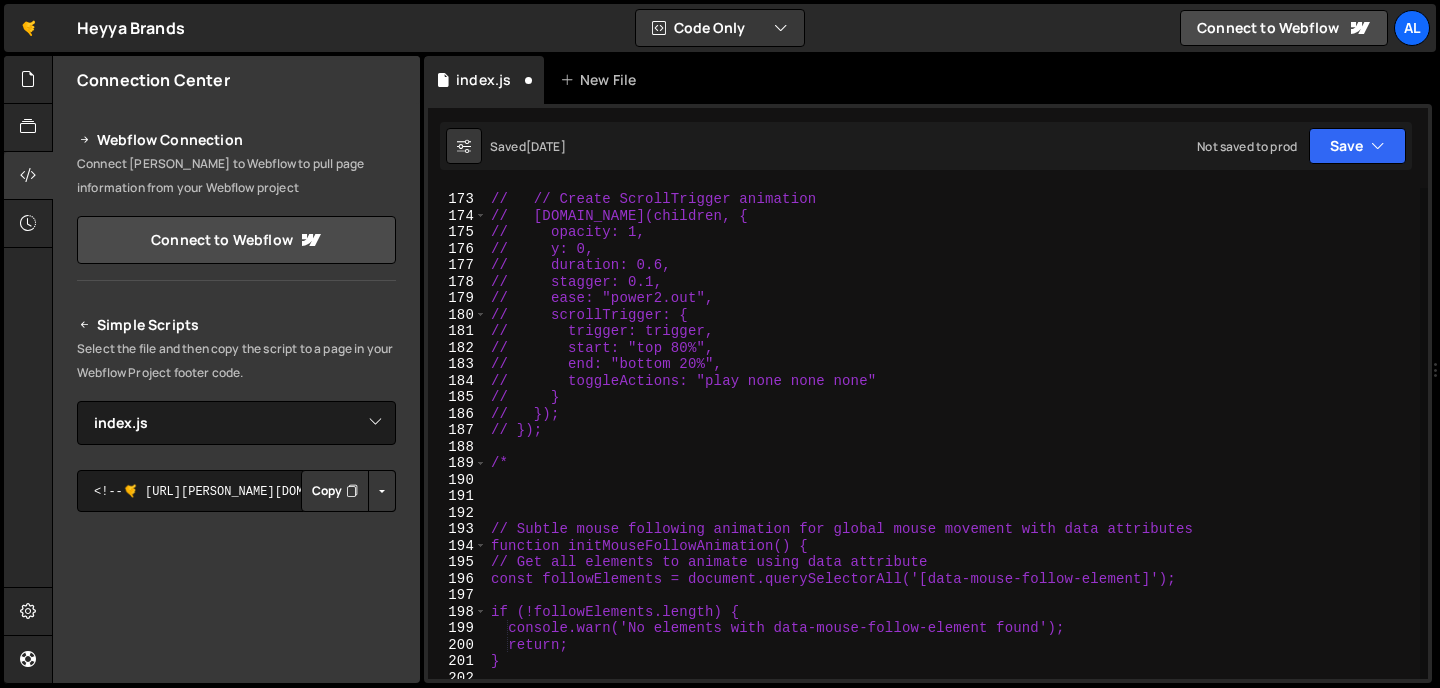 click on "//   // Create ScrollTrigger animation //   [DOMAIN_NAME](children, { //     opacity: 1, //     y: 0, //     duration: 0.6, //     stagger: 0.1, //     ease: "power2.out", //     scrollTrigger: { //       trigger: trigger, //       start: "top 80%", //       end: "bottom 20%", //       toggleActions: "play none none none" //     } //   }); // }); /* // Subtle mouse following animation for global mouse movement with data attributes function initMouseFollowAnimation() {   // Get all elements to animate using data attribute   const followElements = document.querySelectorAll('[data-mouse-follow-element]');      if (!followElements.length) {      console.warn('No elements with data-mouse-follow-element found');      return;   }" at bounding box center (953, 436) 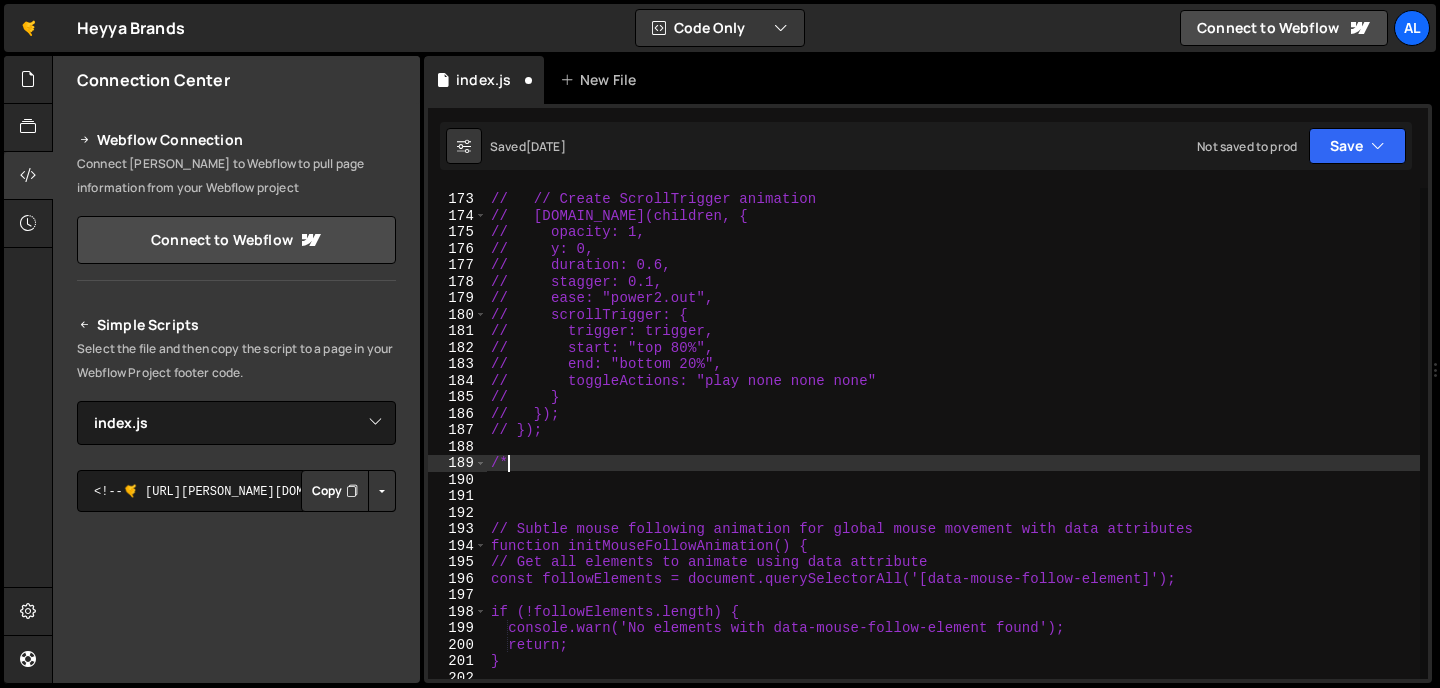 type on "/" 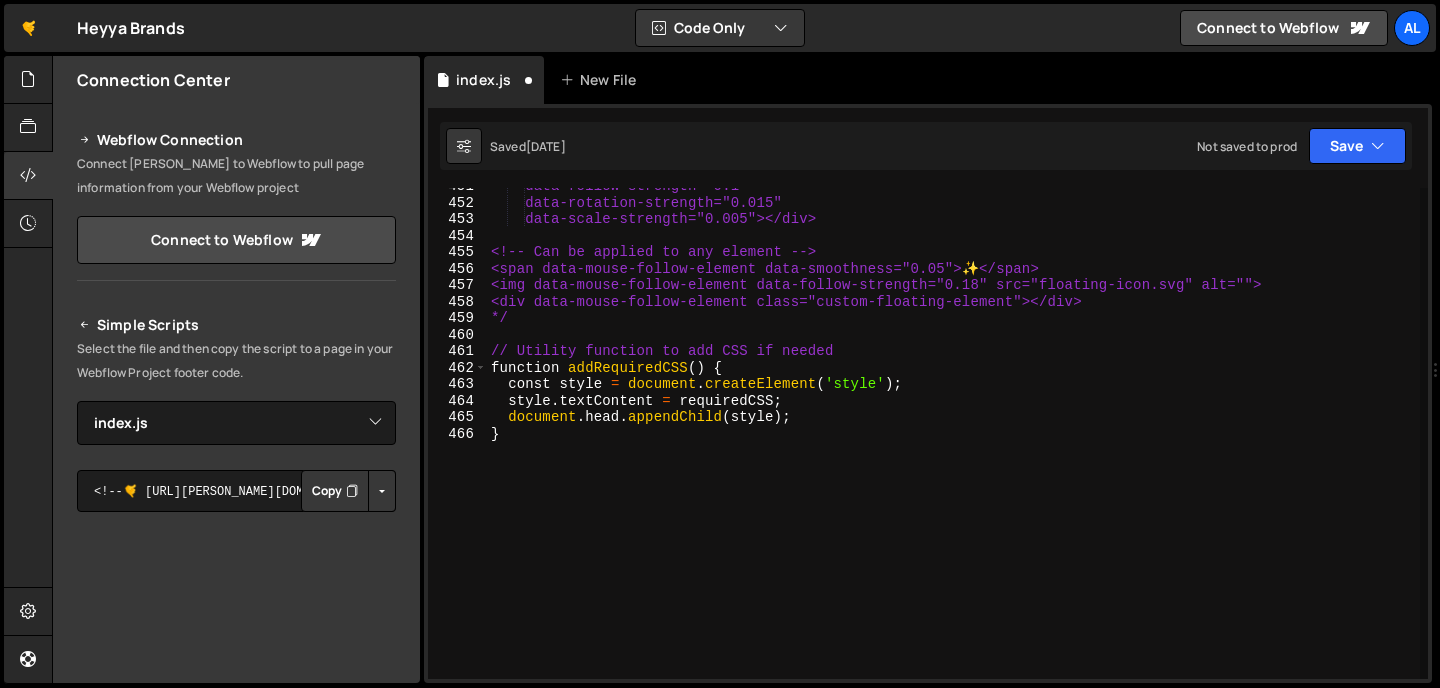 scroll, scrollTop: 7435, scrollLeft: 0, axis: vertical 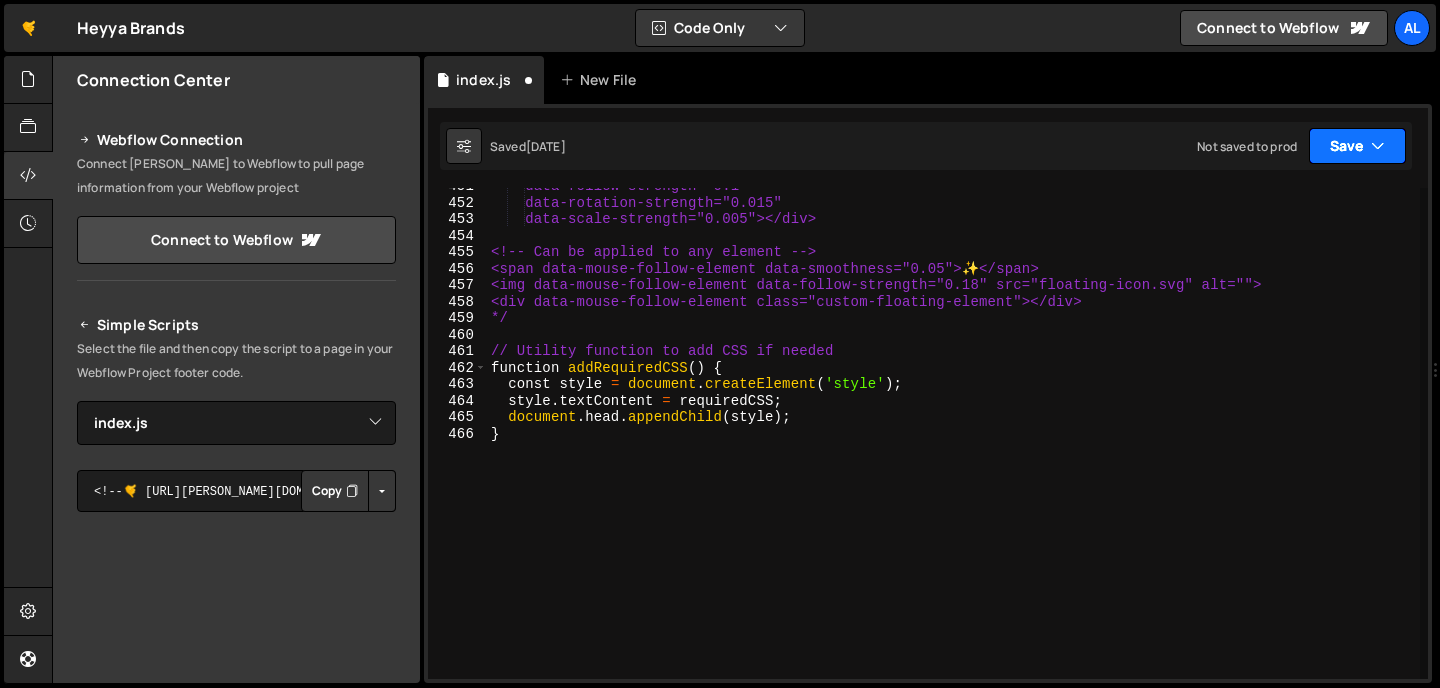 click on "Save" at bounding box center (1357, 146) 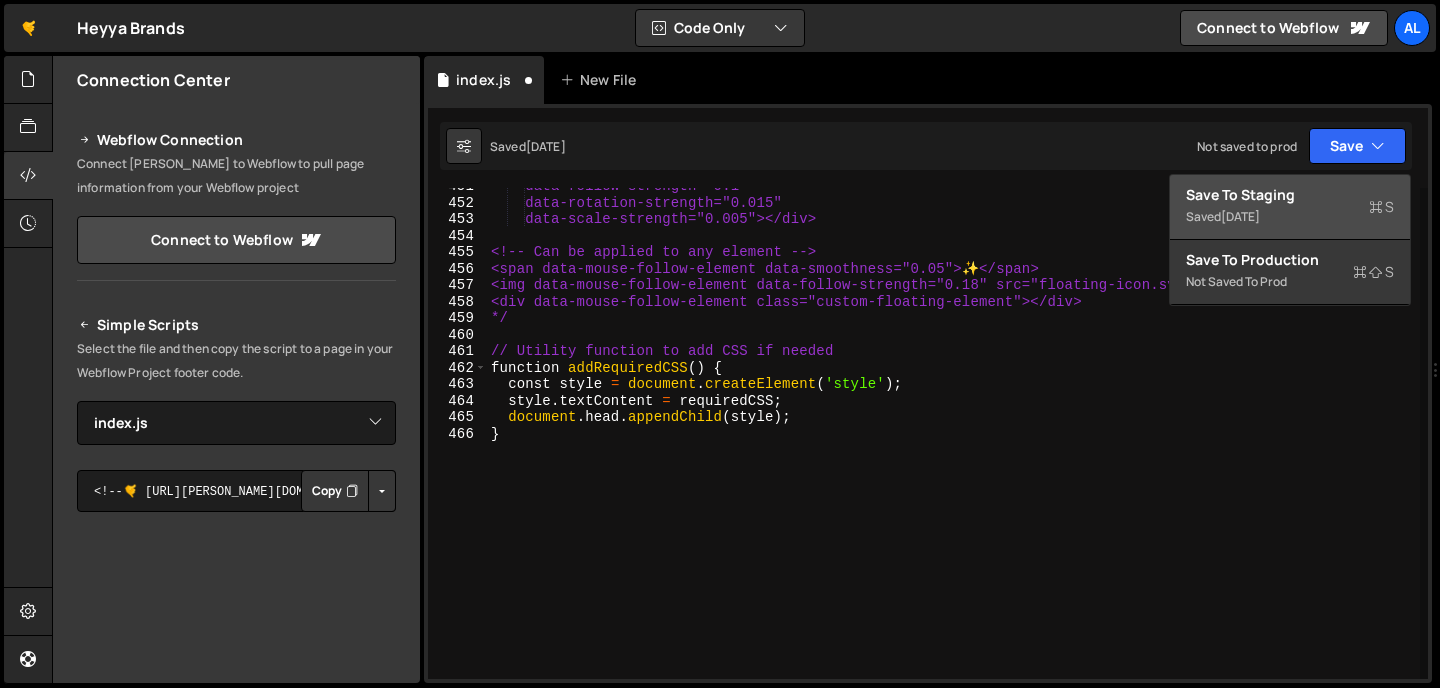 click on "[DATE]" at bounding box center (1240, 216) 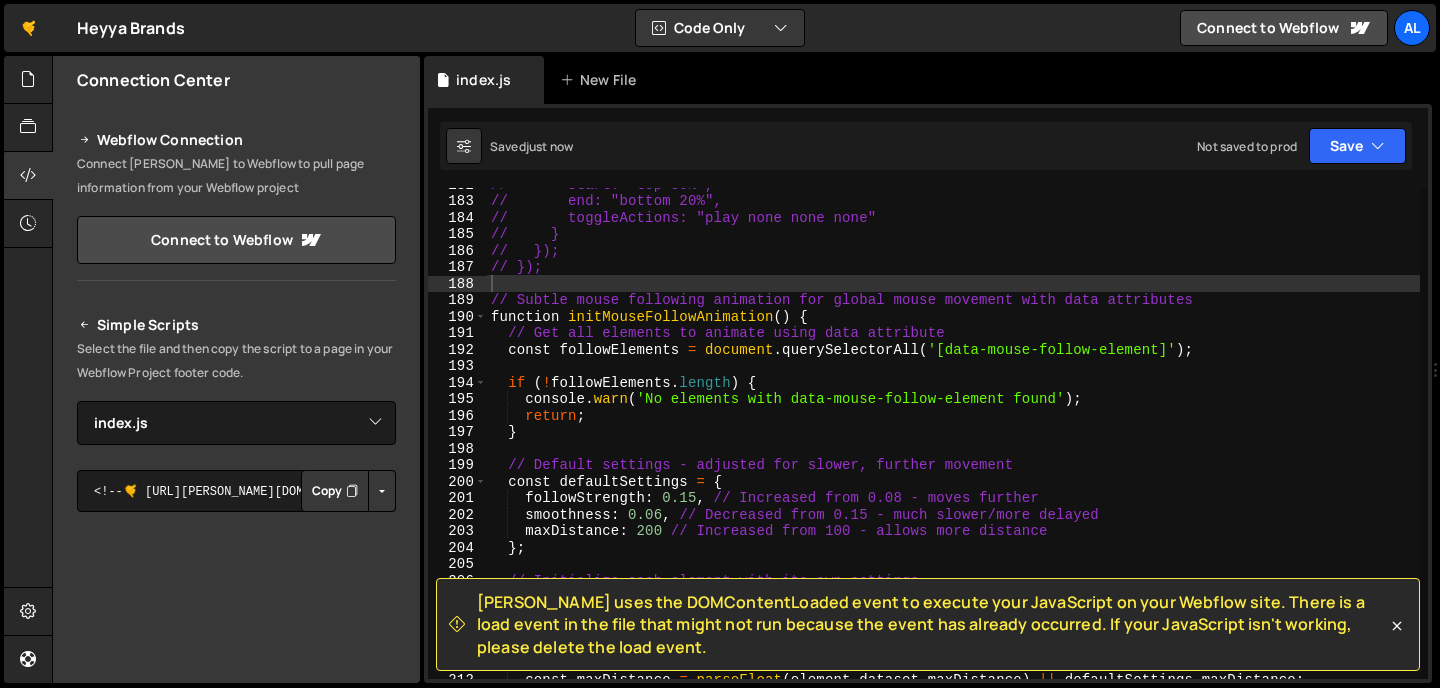scroll, scrollTop: 3007, scrollLeft: 0, axis: vertical 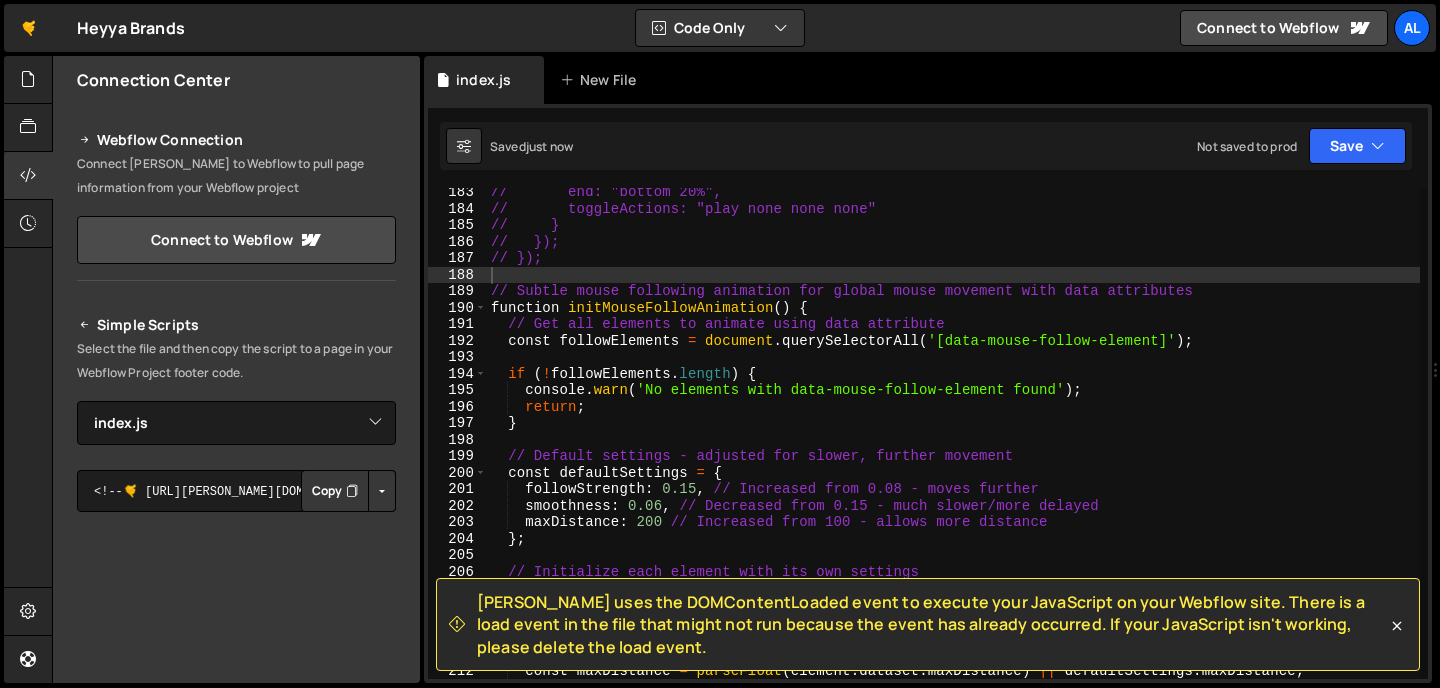 click on "[PERSON_NAME] uses the DOMContentLoaded event to execute your JavaScript on your Webflow site. There is a load event in the file that might not run because the event has already occurred. If your JavaScript isn't working, please delete the load event." at bounding box center (932, 624) 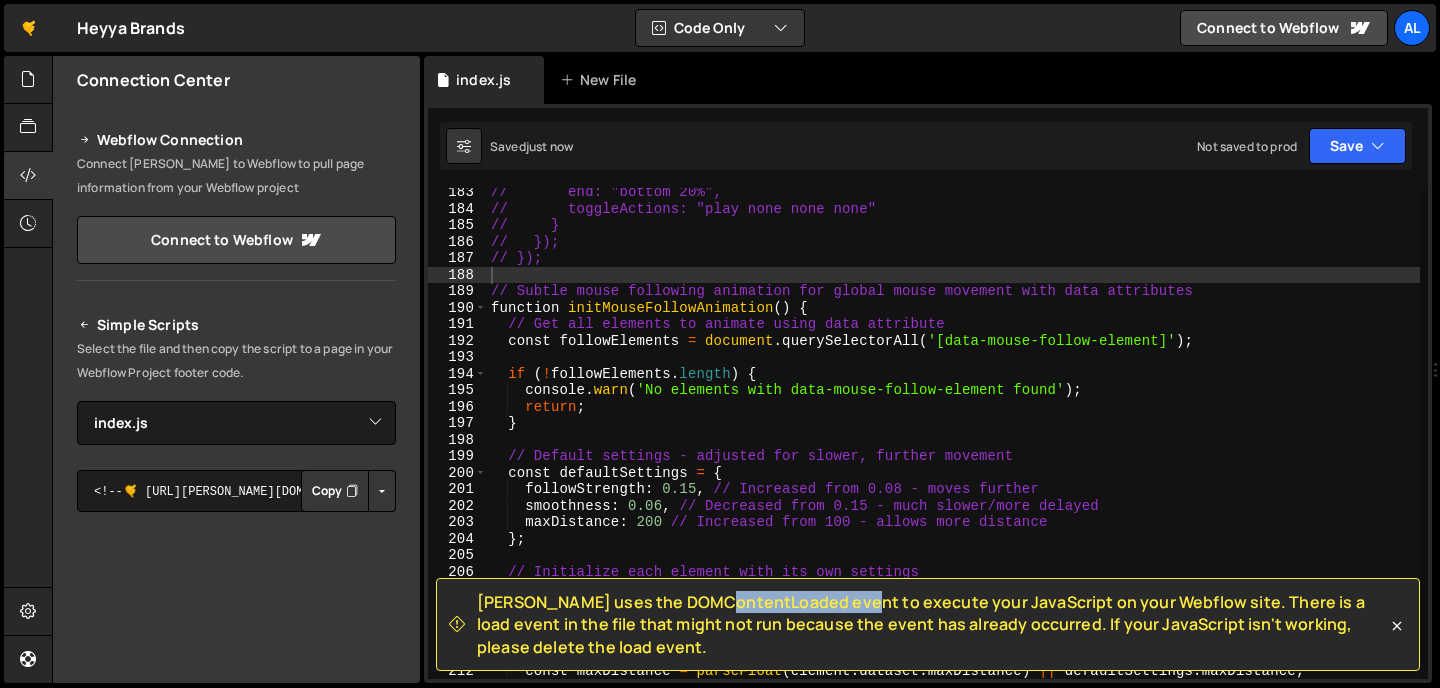 click on "[PERSON_NAME] uses the DOMContentLoaded event to execute your JavaScript on your Webflow site. There is a load event in the file that might not run because the event has already occurred. If your JavaScript isn't working, please delete the load event." at bounding box center [932, 624] 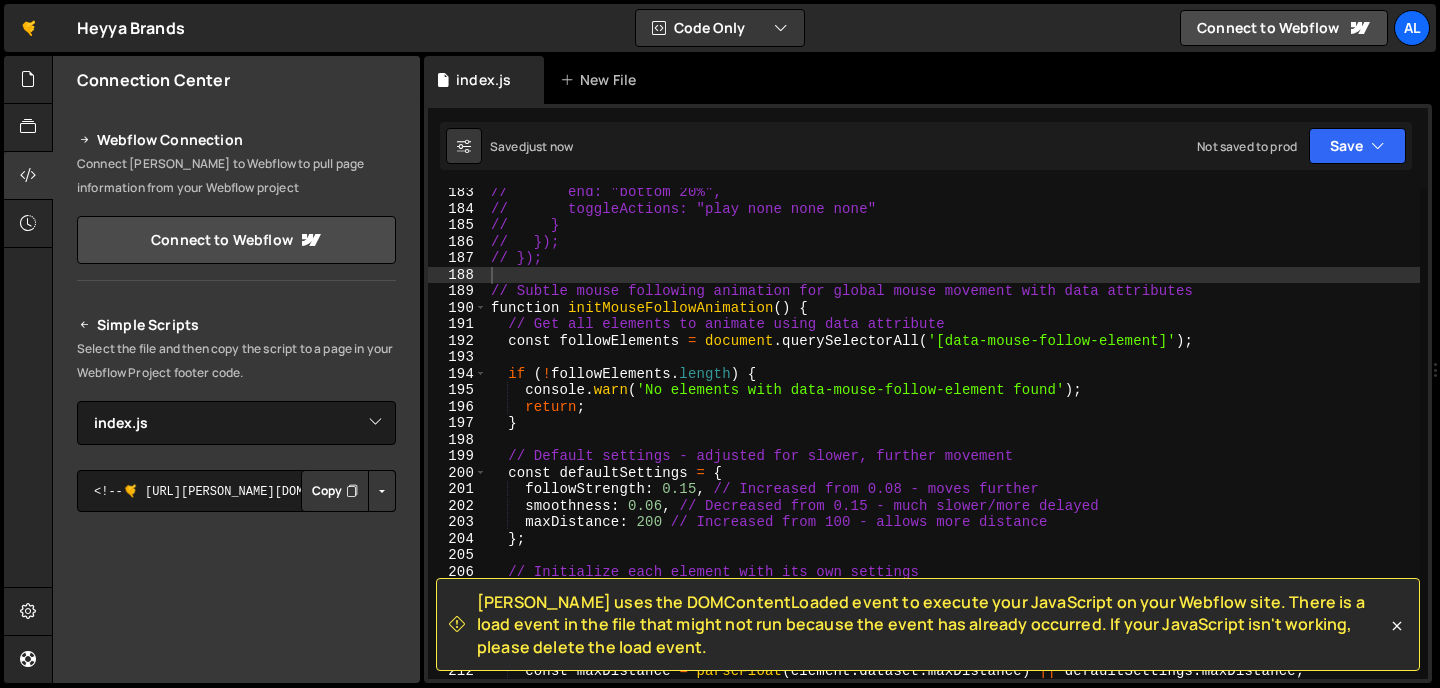 click on "//       end: "bottom 20%", //       toggleActions: "play none none none" //     } //   }); // }); // Subtle mouse following animation for global mouse movement with data attributes function   initMouseFollowAnimation ( )   {    // Get all elements to animate using data attribute    const   followElements   =   document . querySelectorAll ( '[data-mouse-follow-element]' ) ;    if   ( ! followElements . length )   {       console . warn ( 'No elements with data-mouse-follow-element found' ) ;       return ;    }    // Default settings - adjusted for slower, further movement    const   defaultSettings   =   {       followStrength :   0.15 ,   // Increased from 0.08 - moves further       smoothness :   0.06 ,   // Decreased from 0.15 - much slower/more delayed       maxDistance :   200   // Increased from 100 - allows more distance    } ;    // Initialize each element with its own settings    const   elementsData   =   Array . from ( followElements ) . map ( element   =>   {             const   followStrength" at bounding box center [953, 446] 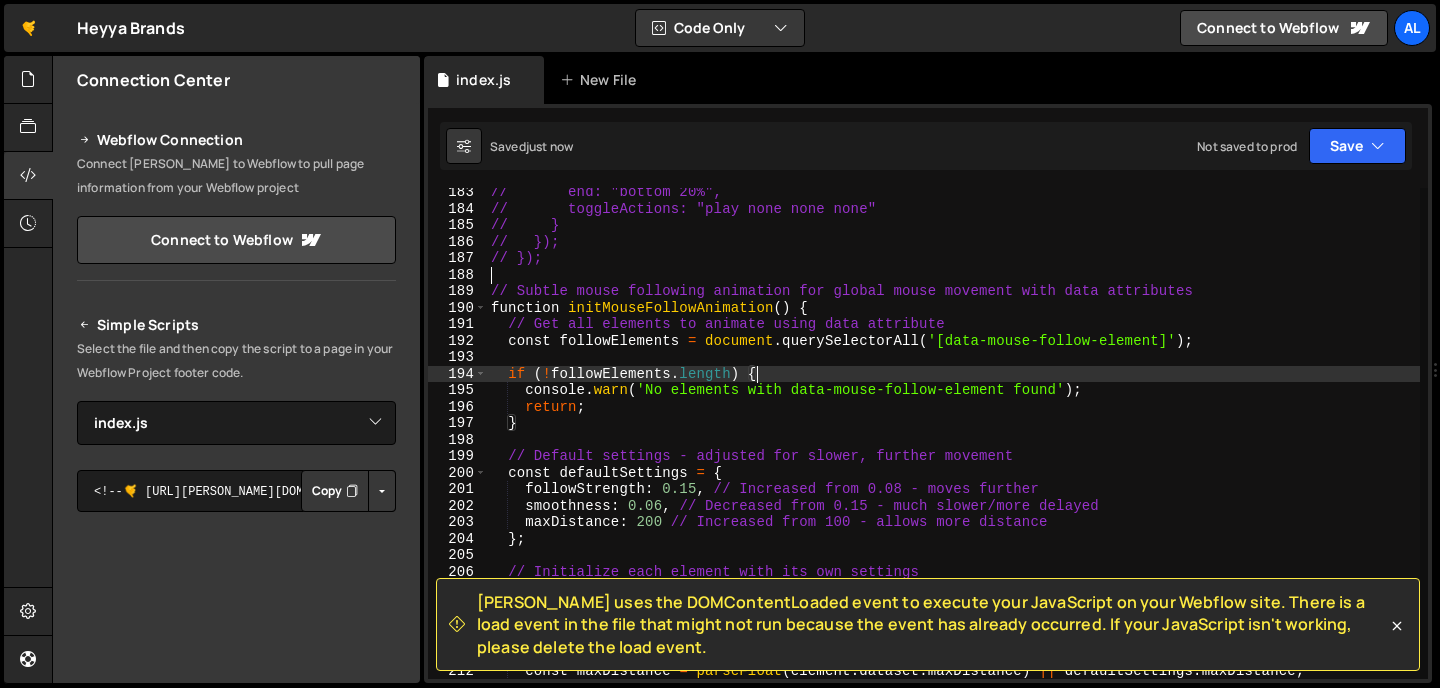 paste on "DOMContentLoaded" 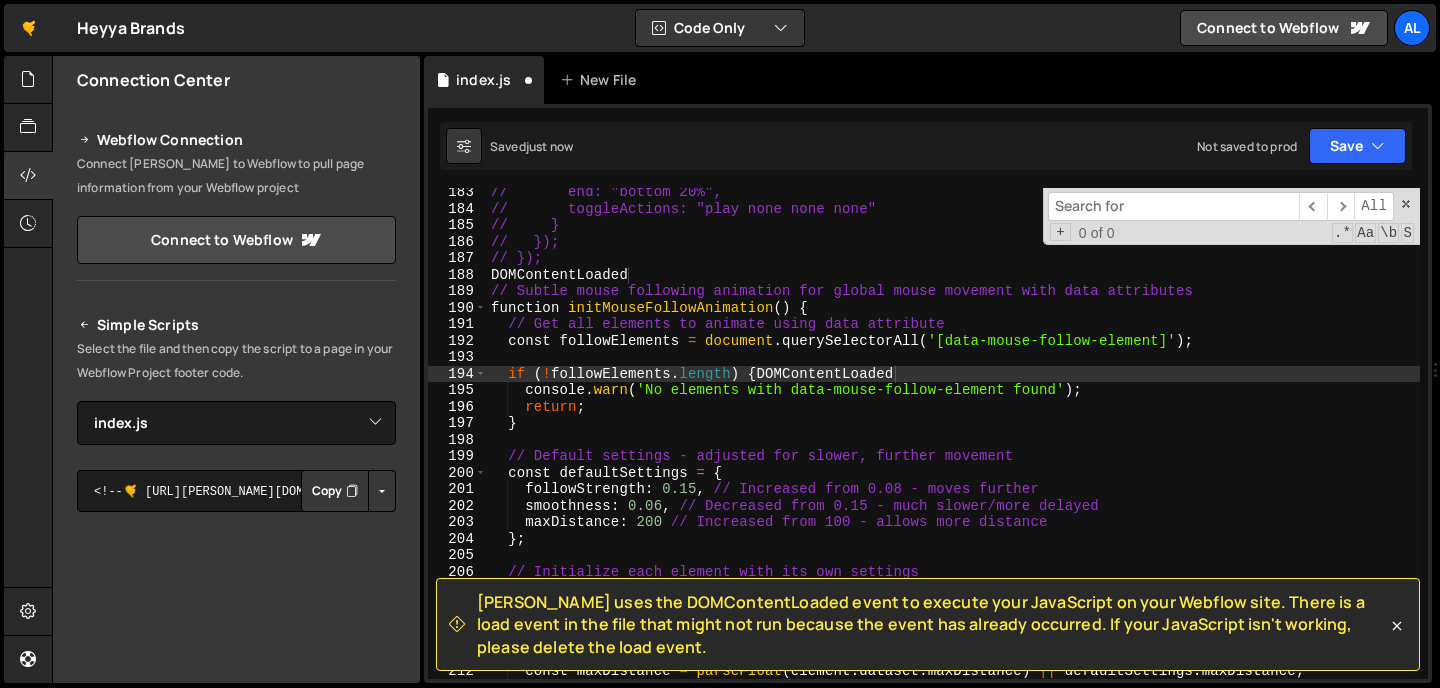 type on "}" 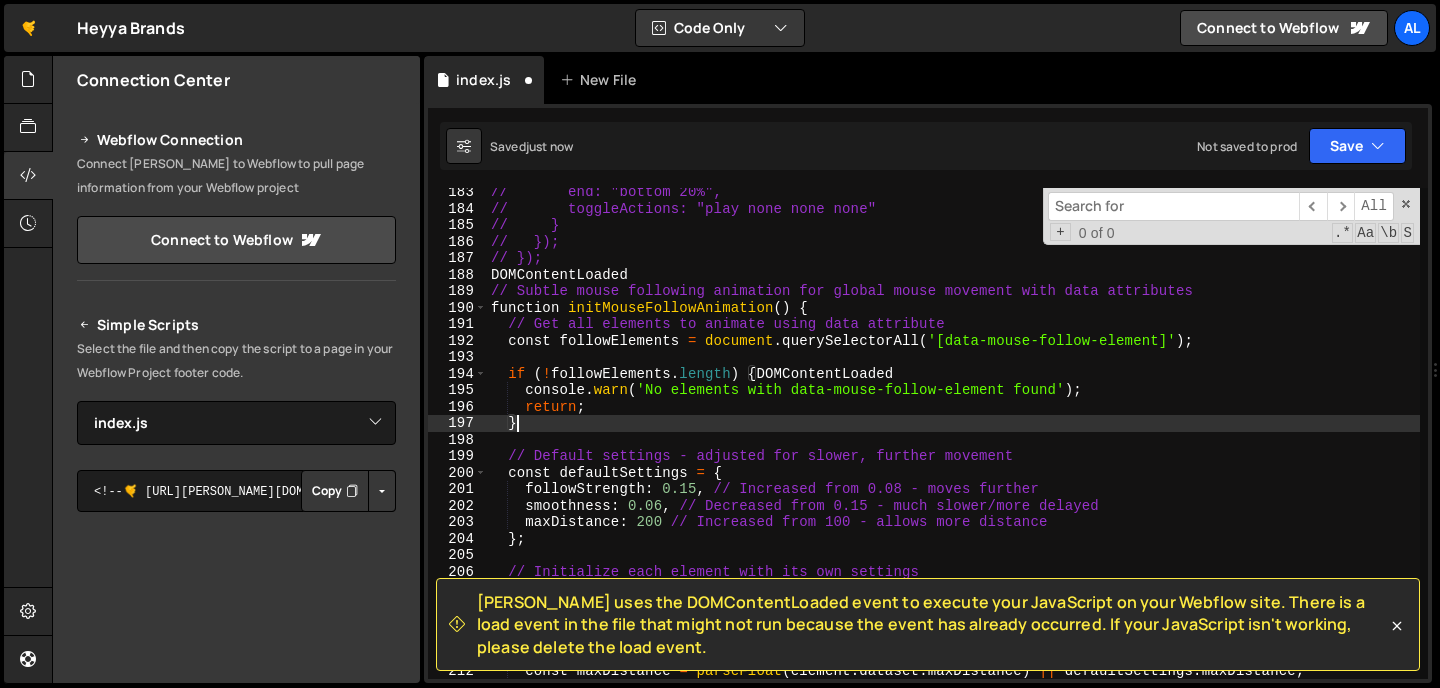 type 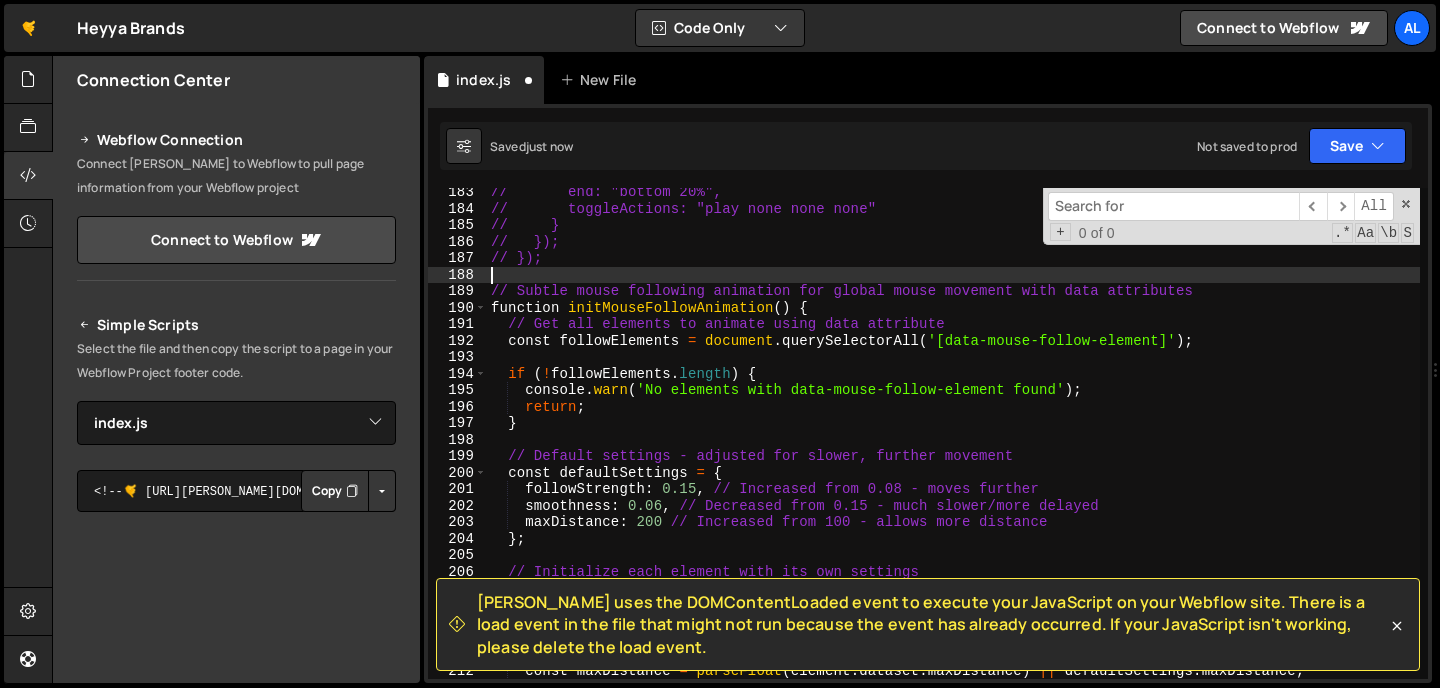 click at bounding box center (1173, 206) 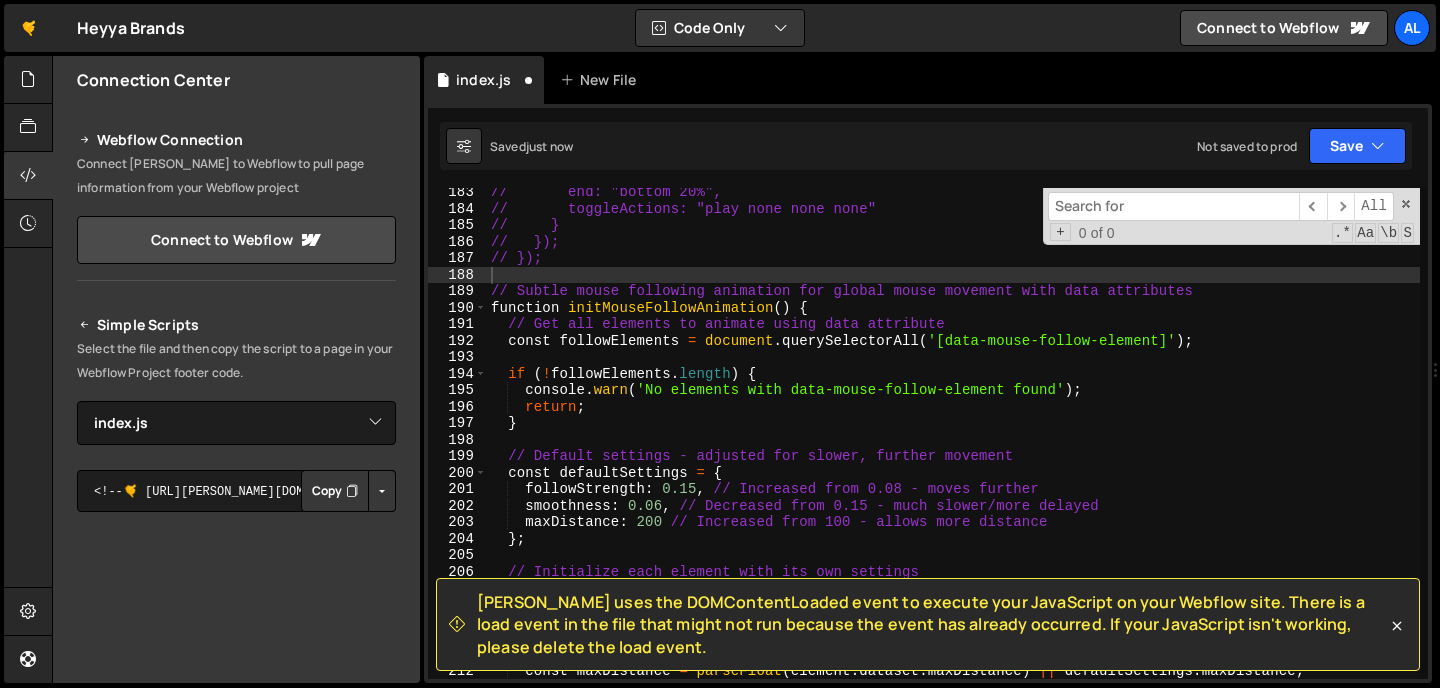 paste on "DOMContentLoaded" 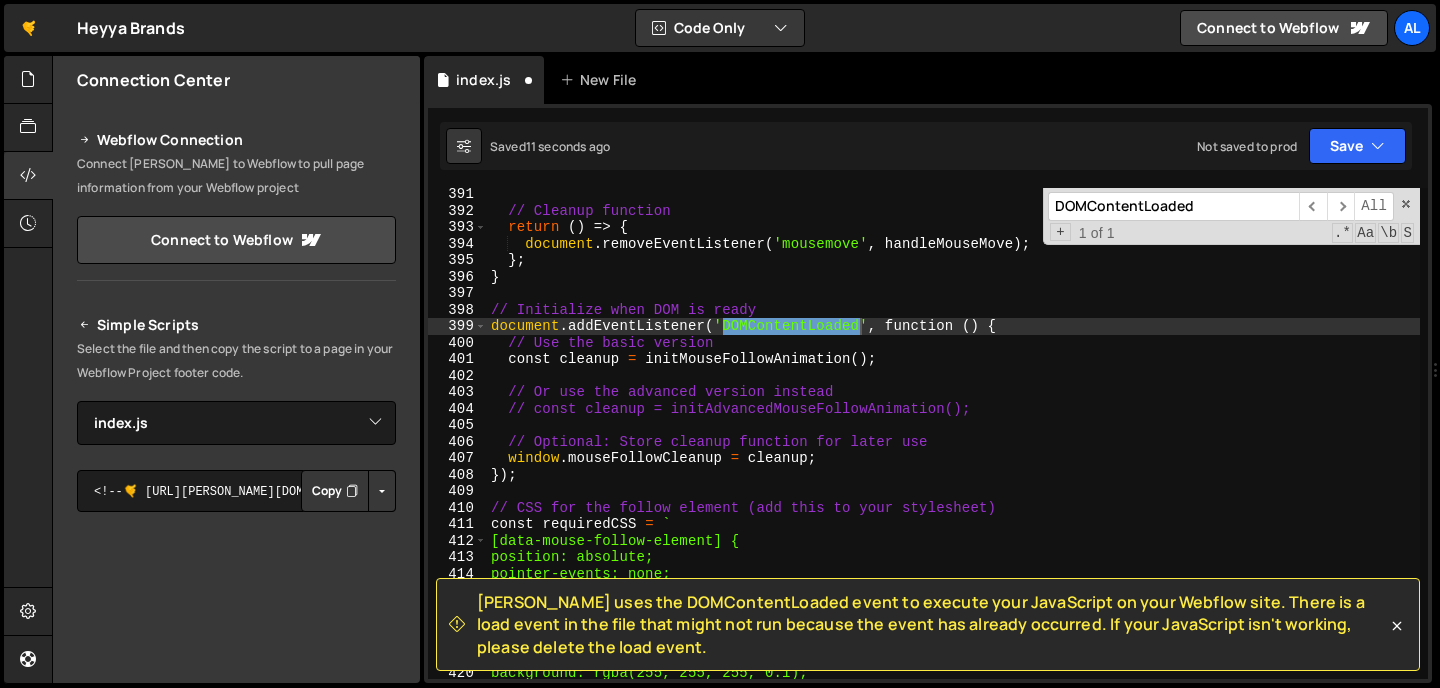 scroll, scrollTop: 6439, scrollLeft: 0, axis: vertical 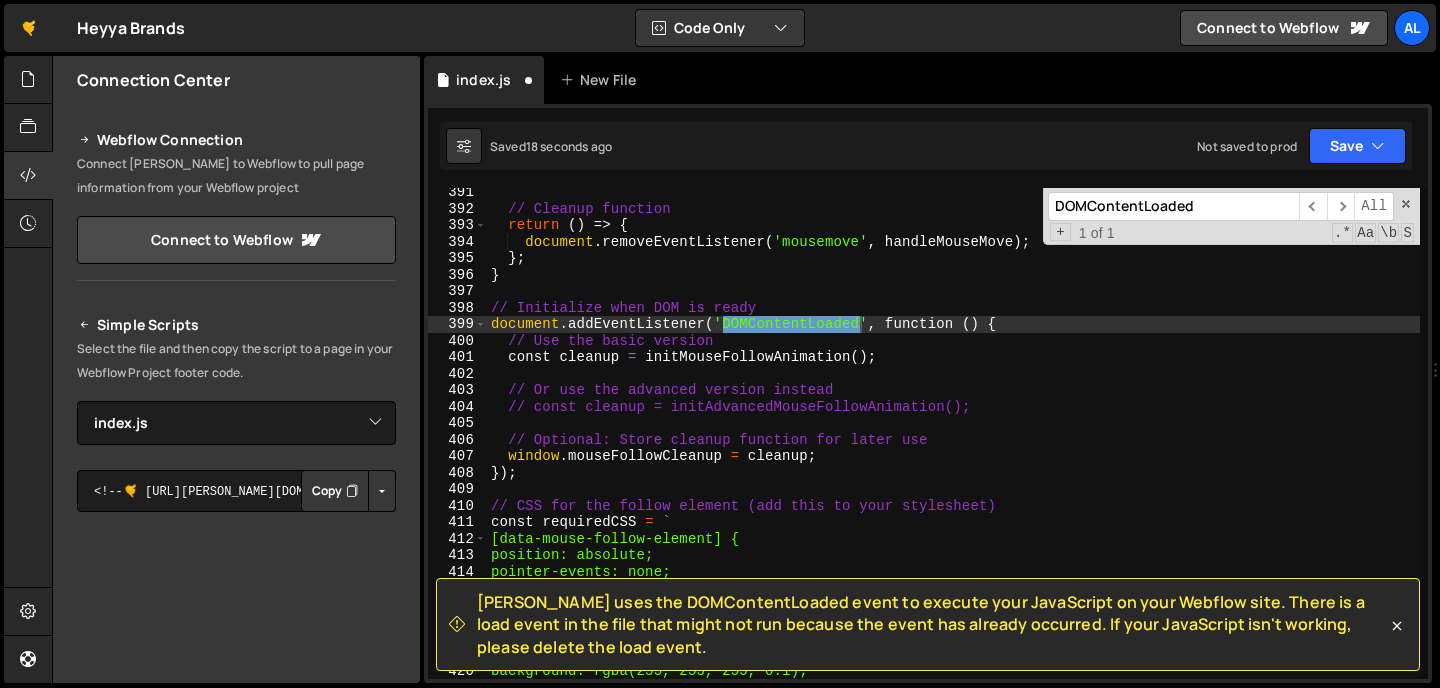 type on "DOMContentLoaded" 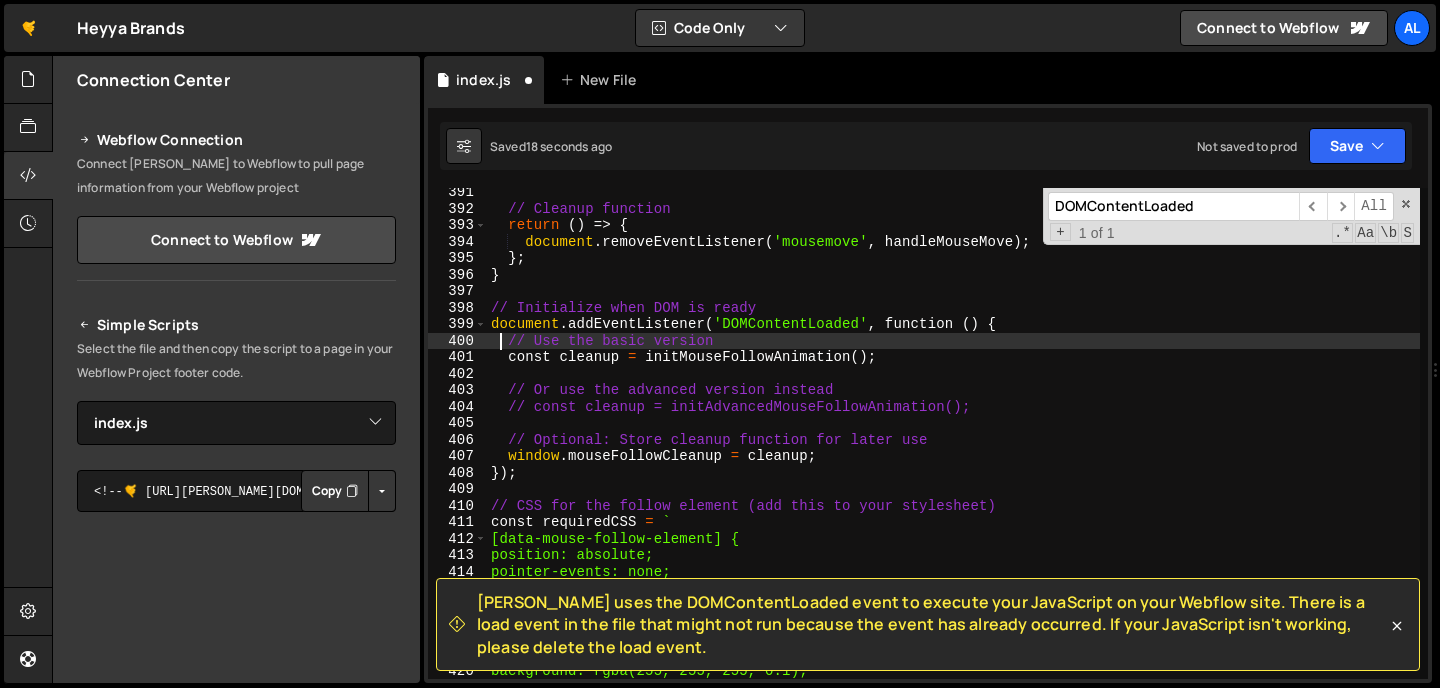 click on "// Cleanup function    return   ( )   =>   {       document . removeEventListener ( 'mousemove' ,   handleMouseMove ) ;    } ; } // Initialize when DOM is ready document . addEventListener ( 'DOMContentLoaded' ,   function   ( )   {    // Use the basic version    const   cleanup   =   initMouseFollowAnimation ( ) ;    // Or use the advanced version instead    // const cleanup = initAdvancedMouseFollowAnimation();    // Optional: Store cleanup function for later use    window . mouseFollowCleanup   =   cleanup ; }) ; // CSS for the follow element (add this to your stylesheet) const   requiredCSS   =   ` [data-mouse-follow-element] {   position: absolute;   pointer-events: none;   z-index: 10;   /* Add your styling here */   /* Example:   width: 100px;   height: 100px;   background: rgba(255, 255, 255, 0.1);   border-radius: 50%;" at bounding box center [953, 446] 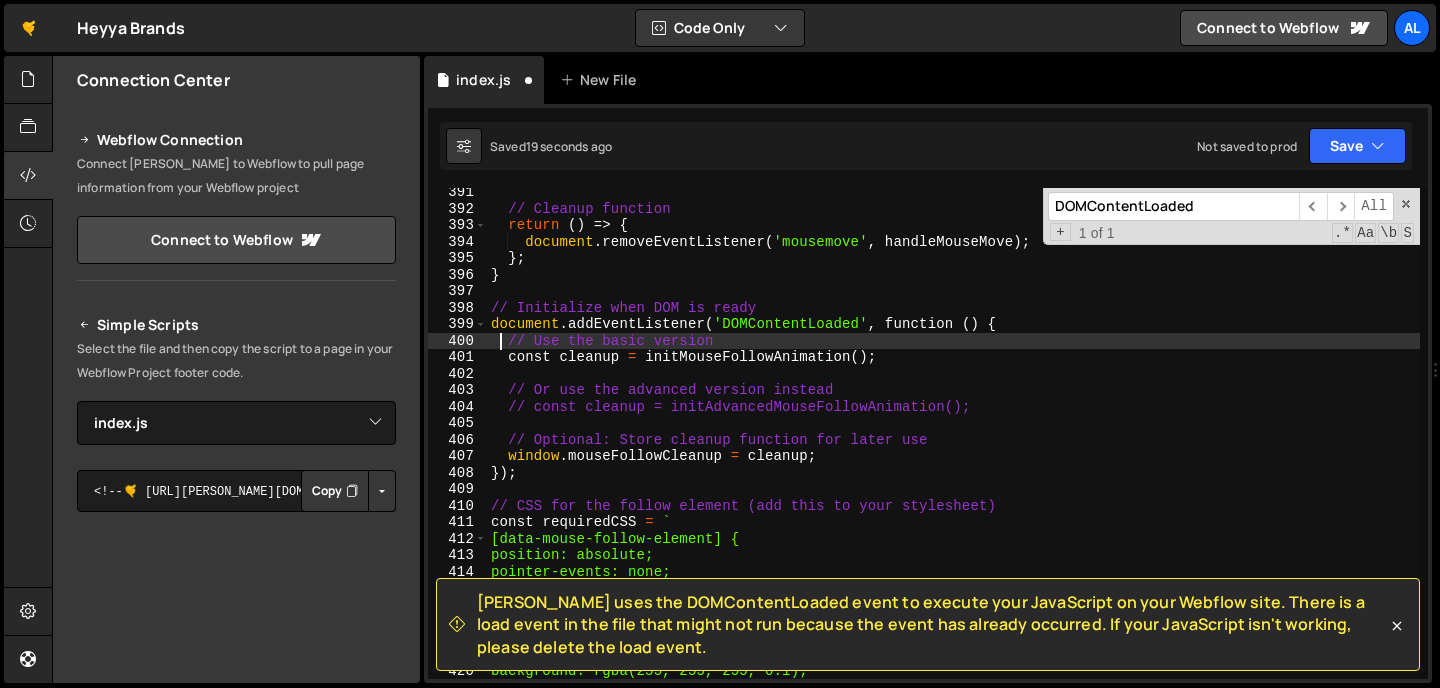 click on "// Cleanup function    return   ( )   =>   {       document . removeEventListener ( 'mousemove' ,   handleMouseMove ) ;    } ; } // Initialize when DOM is ready document . addEventListener ( 'DOMContentLoaded' ,   function   ( )   {    // Use the basic version    const   cleanup   =   initMouseFollowAnimation ( ) ;    // Or use the advanced version instead    // const cleanup = initAdvancedMouseFollowAnimation();    // Optional: Store cleanup function for later use    window . mouseFollowCleanup   =   cleanup ; }) ; // CSS for the follow element (add this to your stylesheet) const   requiredCSS   =   ` [data-mouse-follow-element] {   position: absolute;   pointer-events: none;   z-index: 10;   /* Add your styling here */   /* Example:   width: 100px;   height: 100px;   background: rgba(255, 255, 255, 0.1);   border-radius: 50%;" at bounding box center [953, 446] 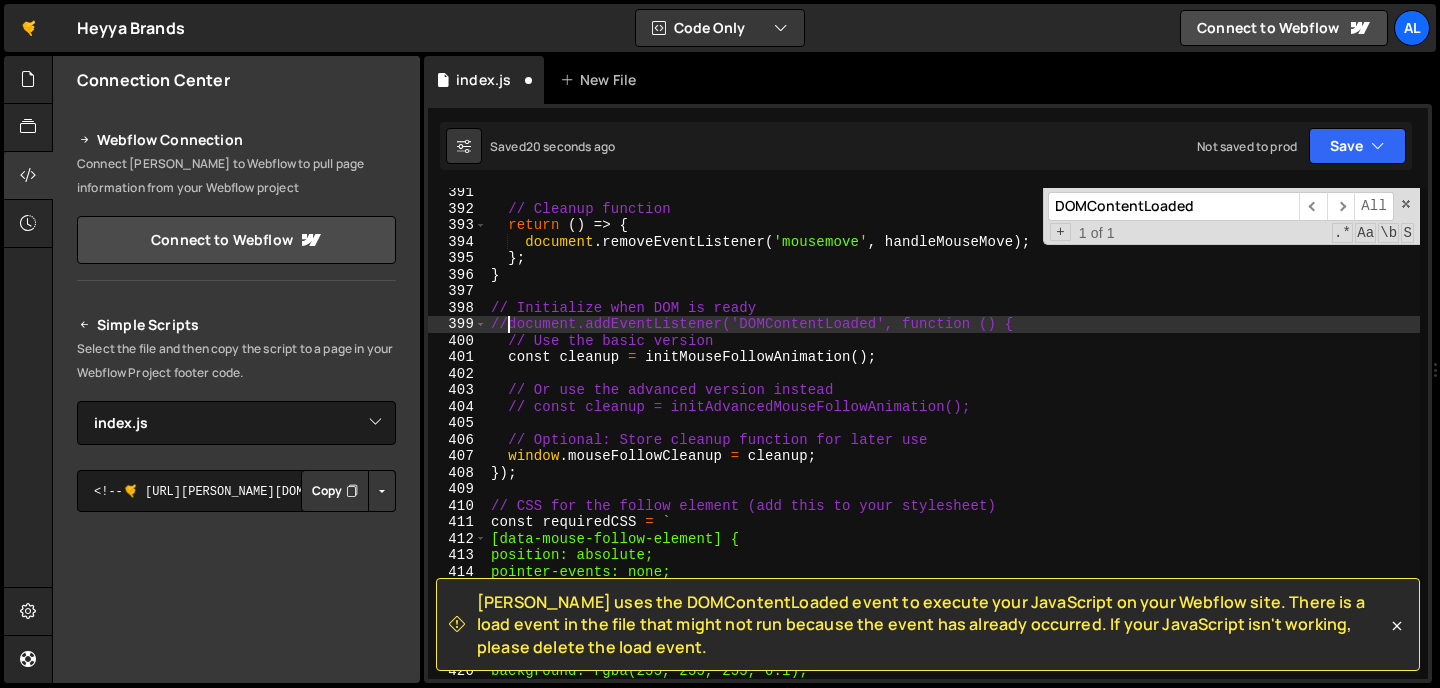 scroll, scrollTop: 0, scrollLeft: 0, axis: both 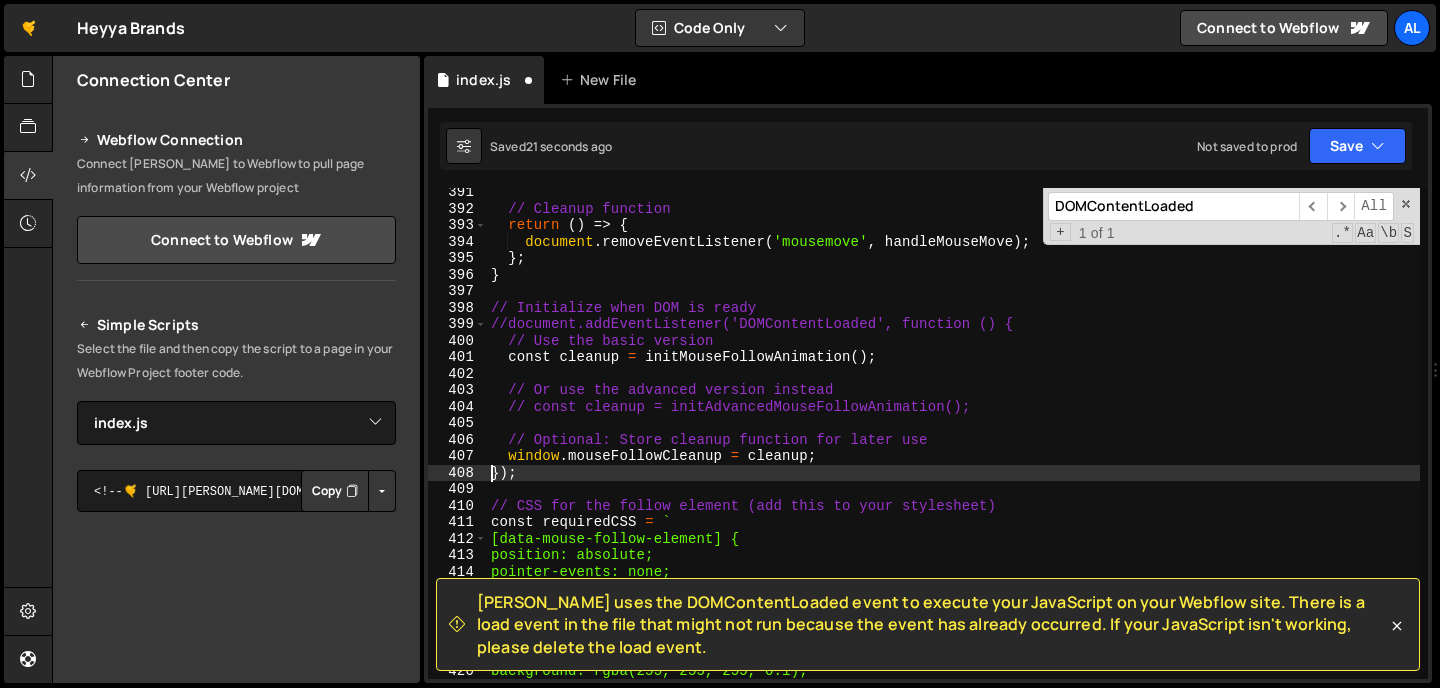 click on "// Cleanup function    return   ( )   =>   {       document . removeEventListener ( 'mousemove' ,   handleMouseMove ) ;    } ; } // Initialize when DOM is ready //document.addEventListener('DOMContentLoaded', function () {    // Use the basic version    const   cleanup   =   initMouseFollowAnimation ( ) ;    // Or use the advanced version instead    // const cleanup = initAdvancedMouseFollowAnimation();    // Optional: Store cleanup function for later use    window . mouseFollowCleanup   =   cleanup ; }) ; // CSS for the follow element (add this to your stylesheet) const   requiredCSS   =   ` [data-mouse-follow-element] {   position: absolute;   pointer-events: none;   z-index: 10;   /* Add your styling here */   /* Example:   width: 100px;   height: 100px;   background: rgba(255, 255, 255, 0.1);   border-radius: 50%;" at bounding box center [953, 446] 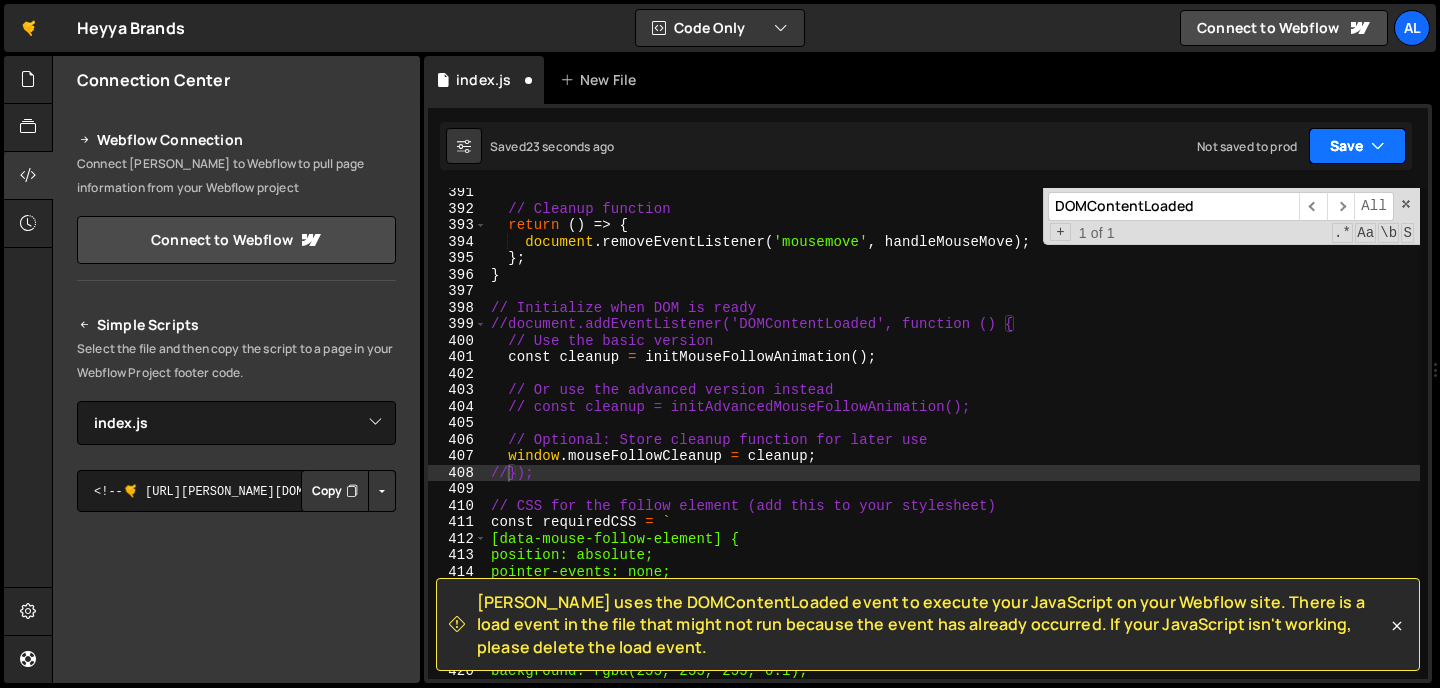 click on "Save" at bounding box center [1357, 146] 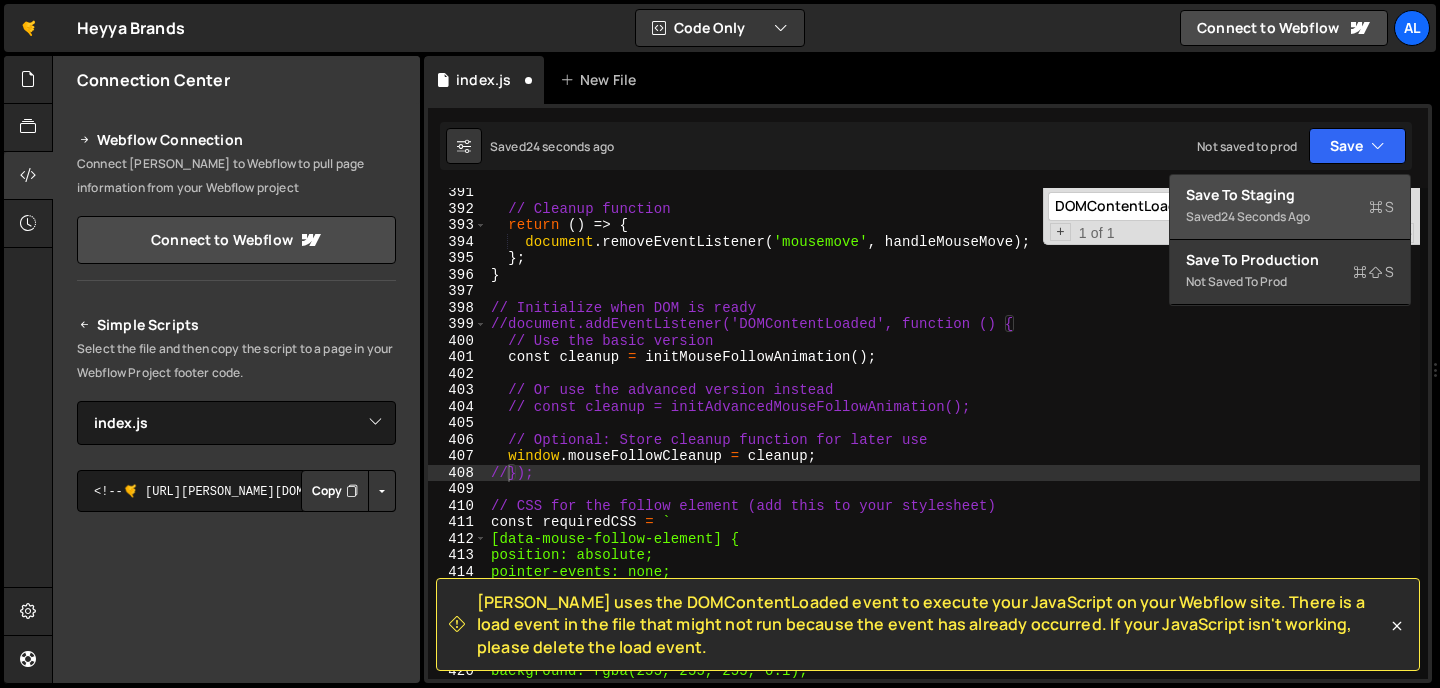 click on "24 seconds ago" at bounding box center [1265, 216] 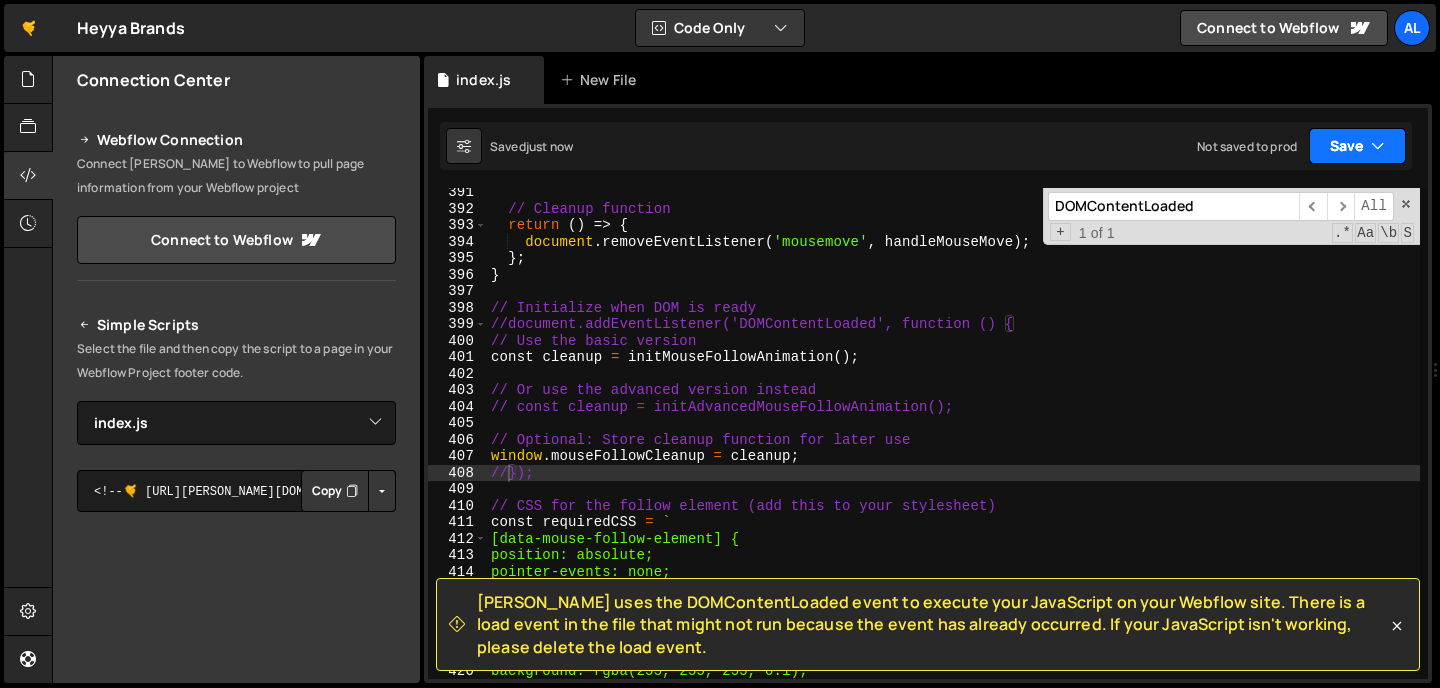click on "Save" at bounding box center [1357, 146] 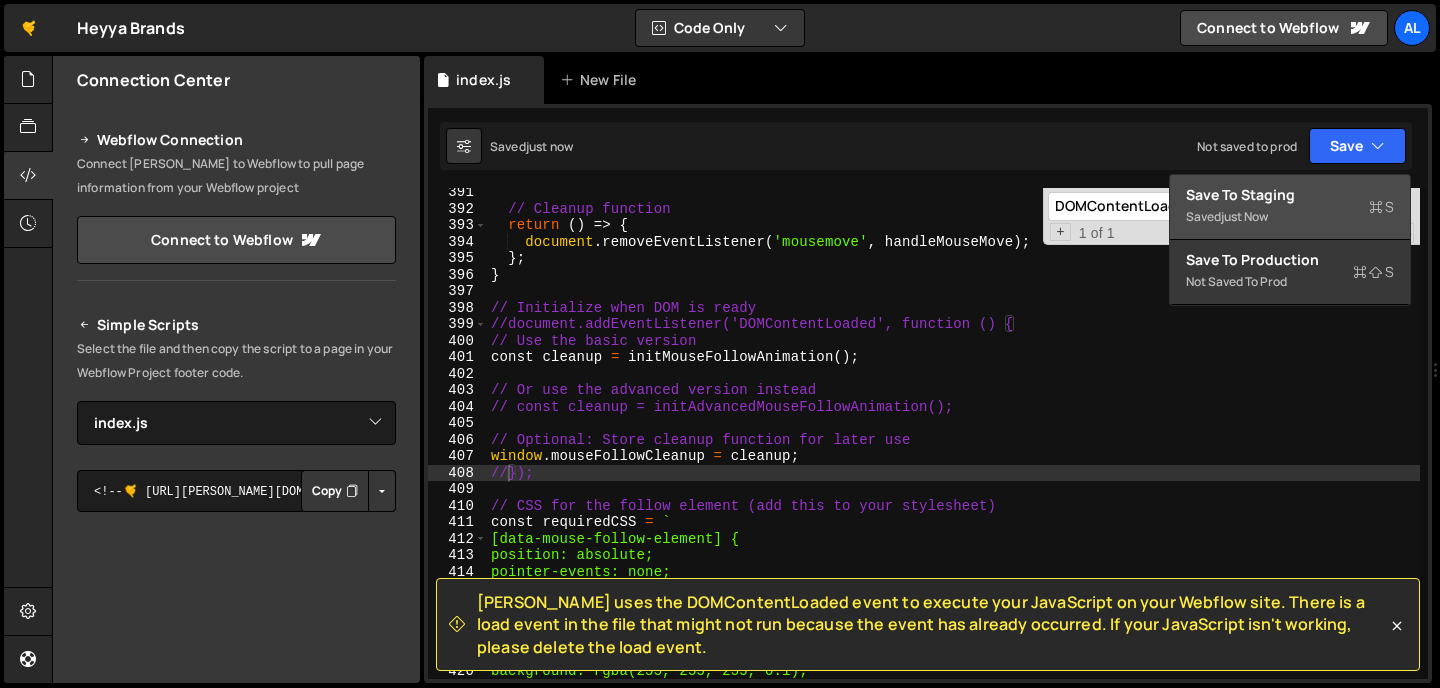 click on "Save to Staging
S" at bounding box center (1290, 195) 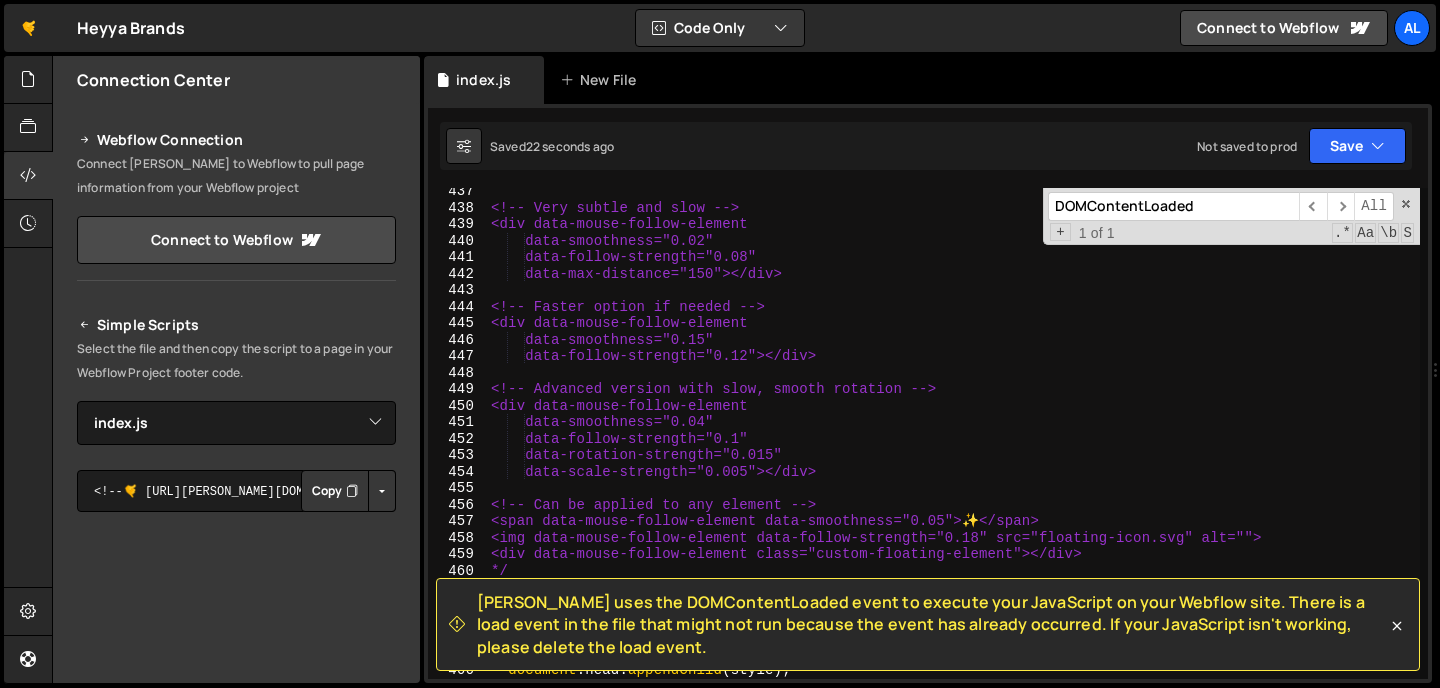 scroll, scrollTop: 7196, scrollLeft: 0, axis: vertical 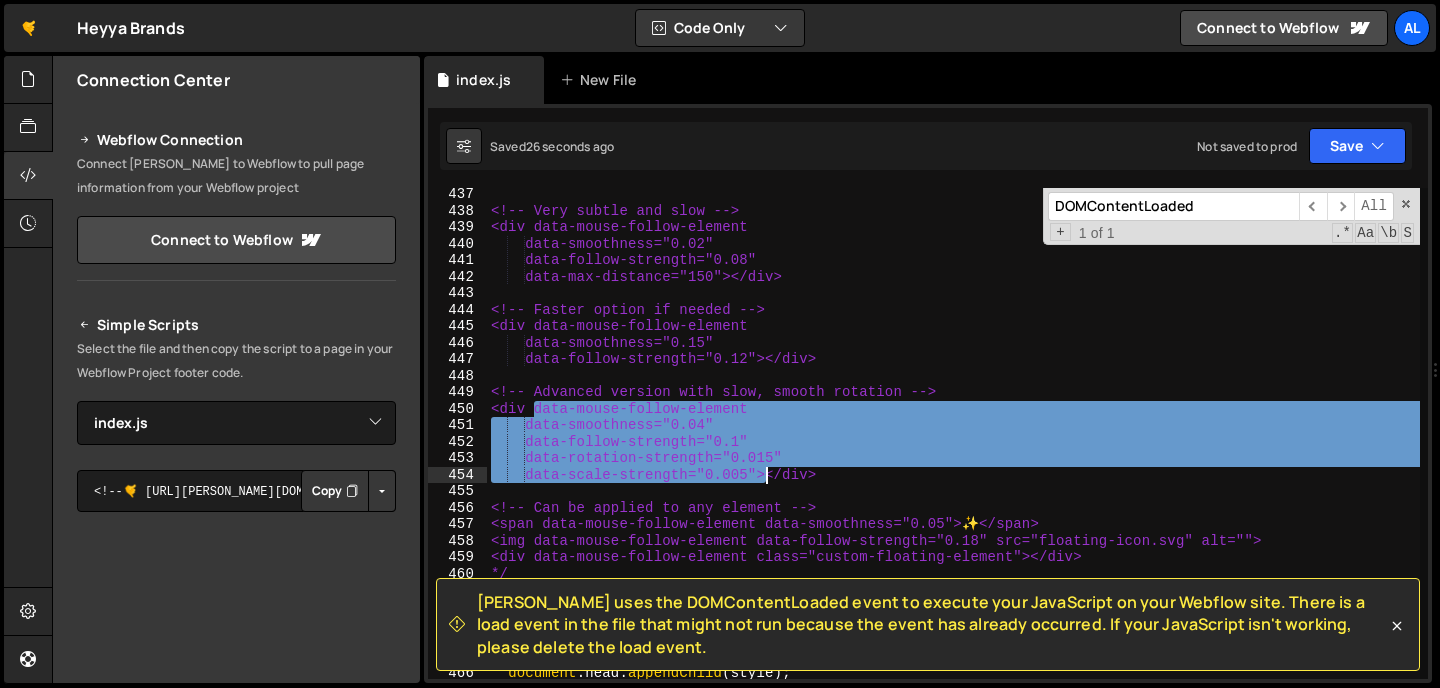 drag, startPoint x: 534, startPoint y: 405, endPoint x: 762, endPoint y: 467, distance: 236.2795 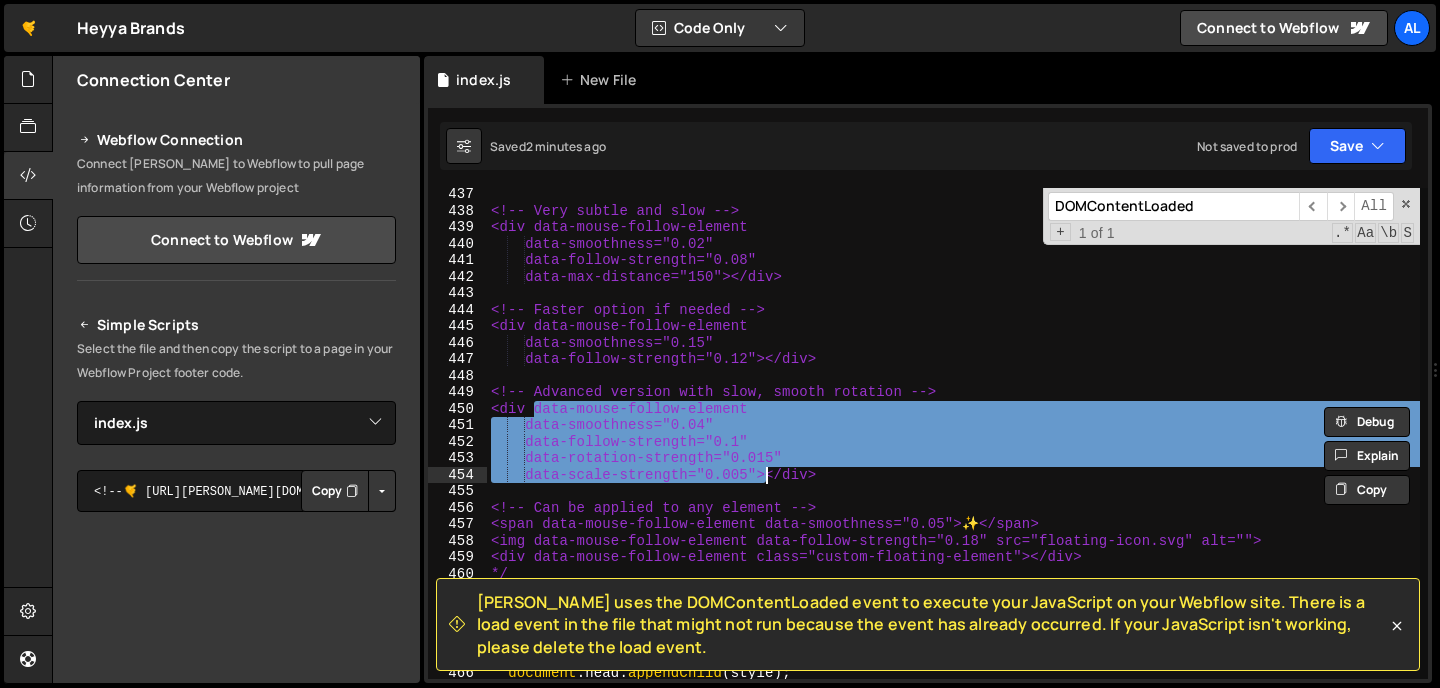 click on "<!-- Very subtle and slow --> <div data-mouse-follow-element        data-smoothness="0.02"         data-follow-strength="0.08"        data-max-distance="150"></div> <!-- Faster option if needed --> <div data-mouse-follow-element        data-smoothness="0.15"         data-follow-strength="0.12"></div> <!-- Advanced version with slow, smooth rotation --> <div data-mouse-follow-element        data-smoothness="0.04"         data-follow-strength="0.1"        data-rotation-strength="0.015"        data-scale-strength="0.005"></div> <!-- Can be applied to any element --> <span data-mouse-follow-element data-smoothness="0.05">✨</span> <img data-mouse-follow-element data-follow-strength="0.18" src="floating-icon.svg" alt=""> <div data-mouse-follow-element class="custom-floating-element"></div> */ // Utility function to add CSS if needed function   addRequiredCSS ( )   {    const   style   =   document . createElement ( 'style' ) ;    style . textContent   =   requiredCSS ;    document . head . appendChild ( style ) ;" at bounding box center [953, 448] 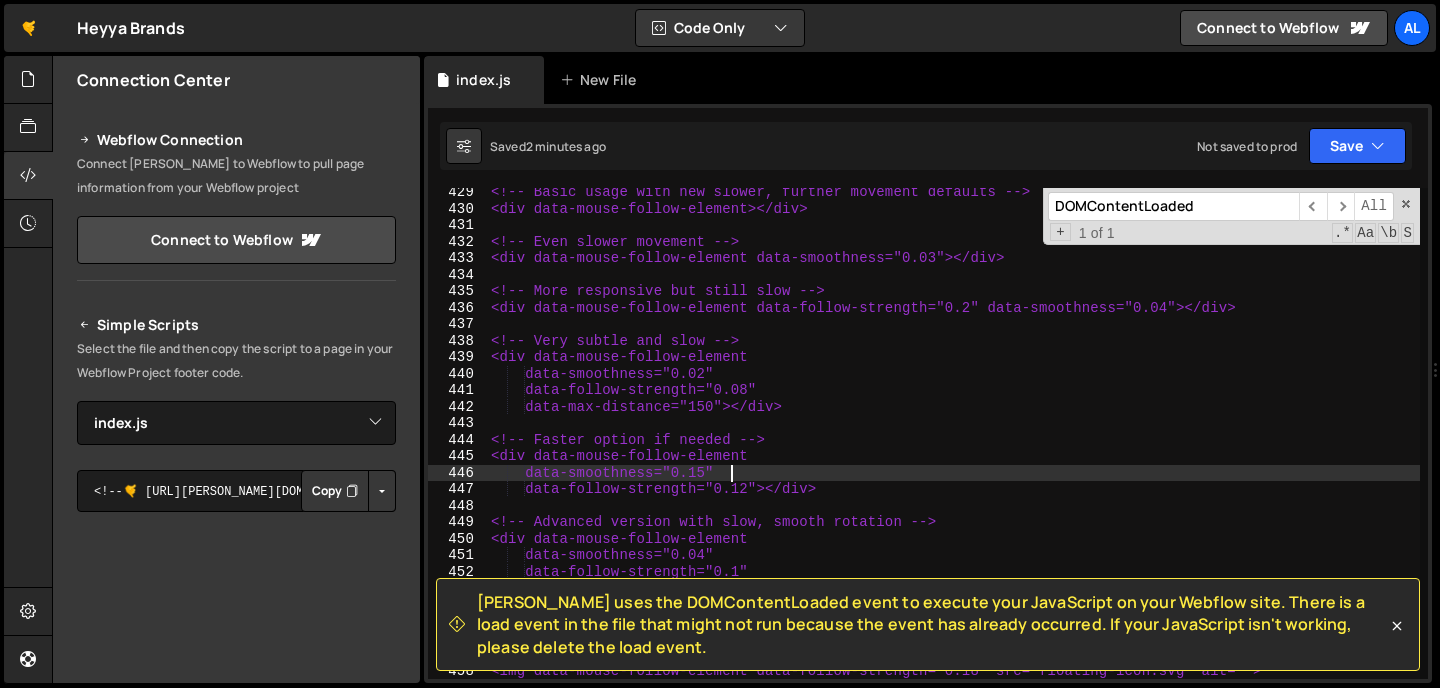 scroll, scrollTop: 7067, scrollLeft: 0, axis: vertical 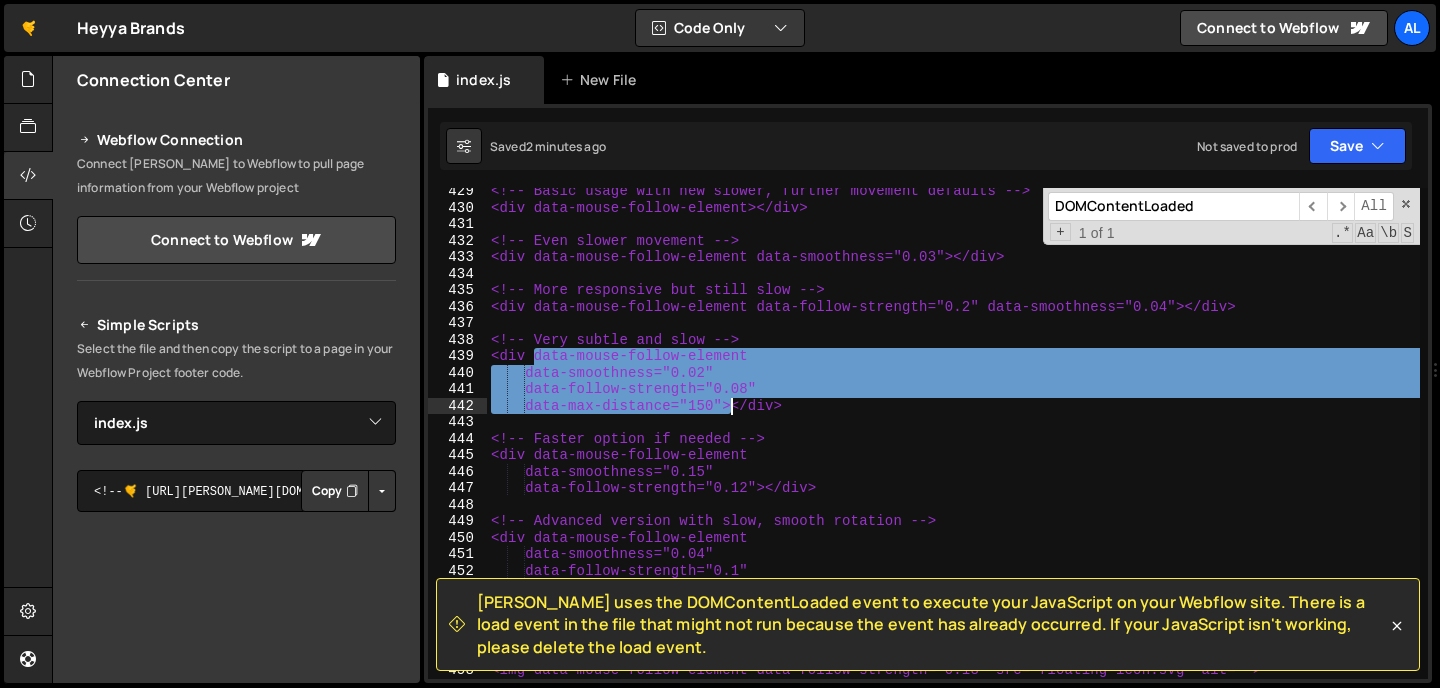 drag, startPoint x: 535, startPoint y: 355, endPoint x: 729, endPoint y: 405, distance: 200.3397 